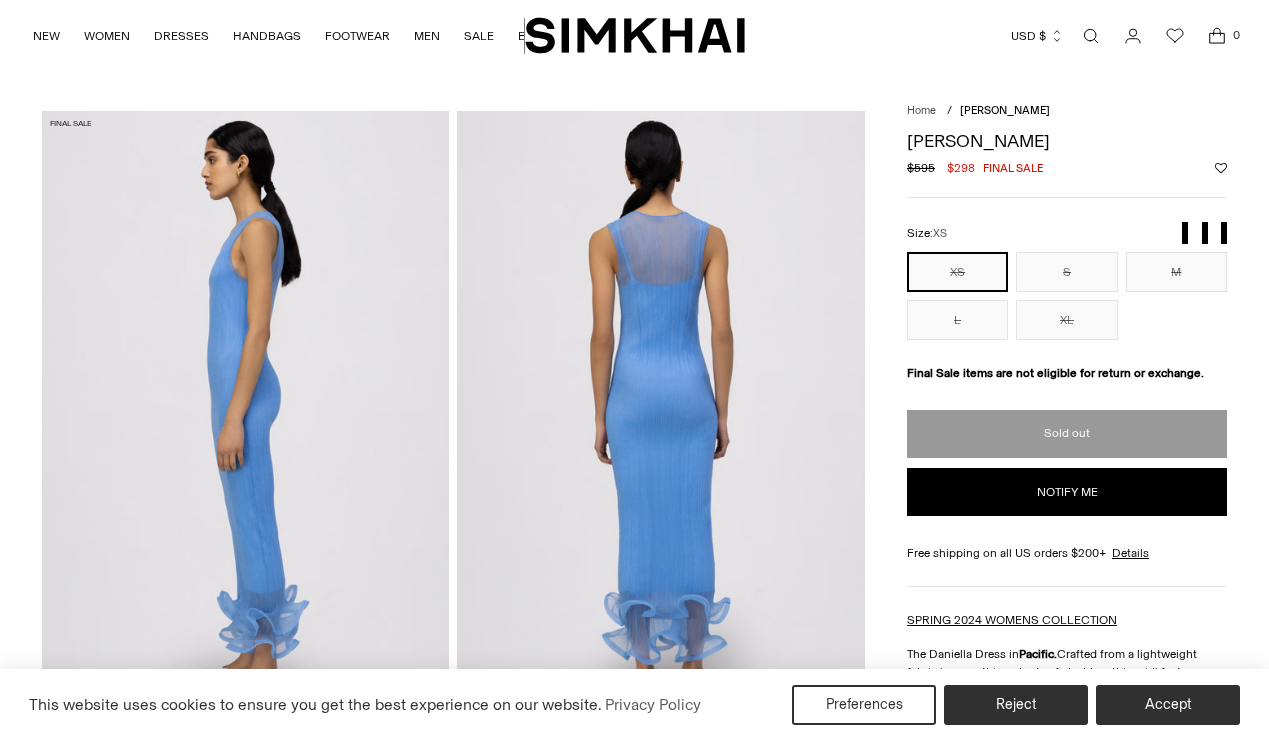 scroll, scrollTop: 0, scrollLeft: 0, axis: both 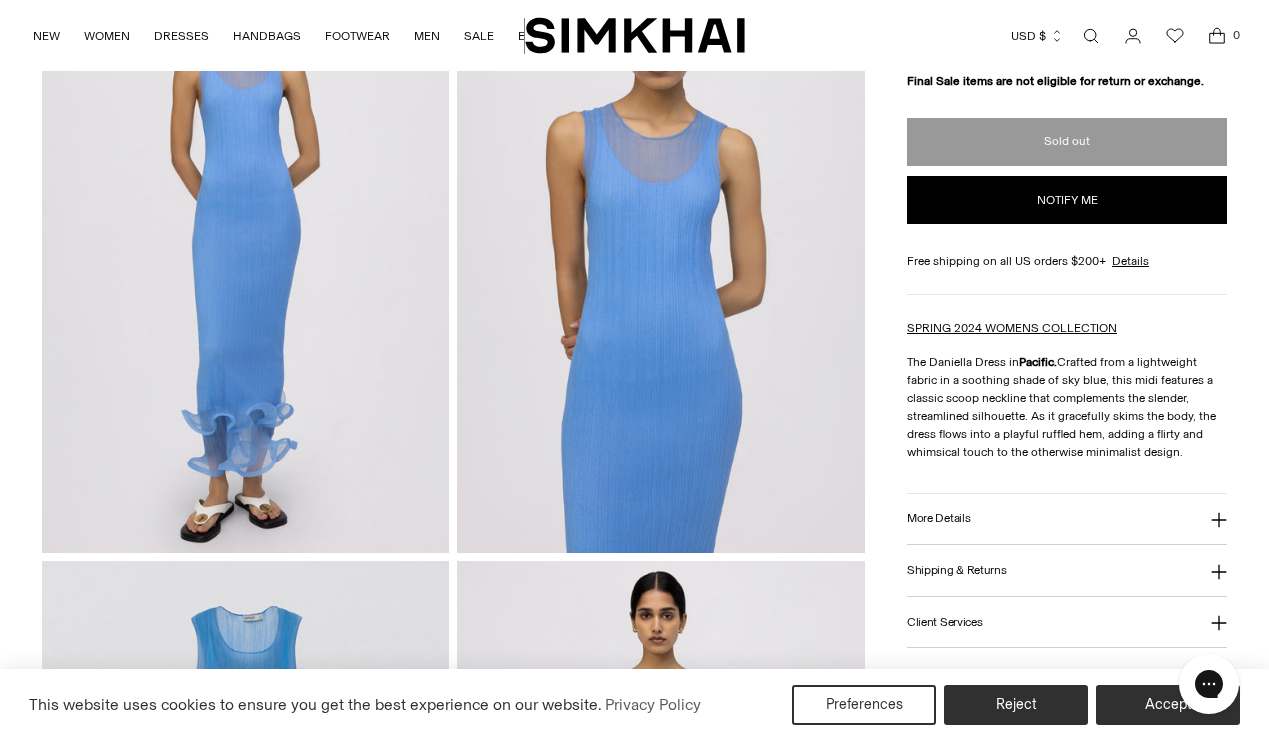 click on "More Details" at bounding box center [938, 518] 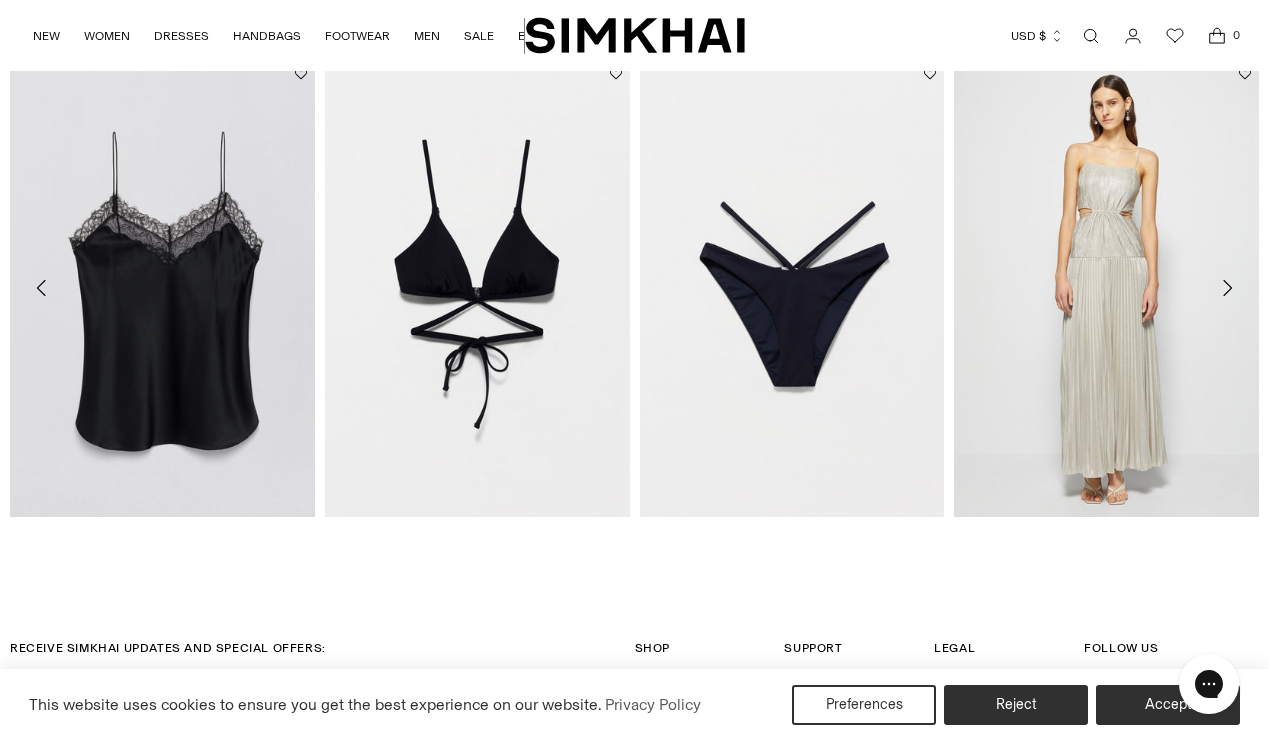 scroll, scrollTop: 2020, scrollLeft: 0, axis: vertical 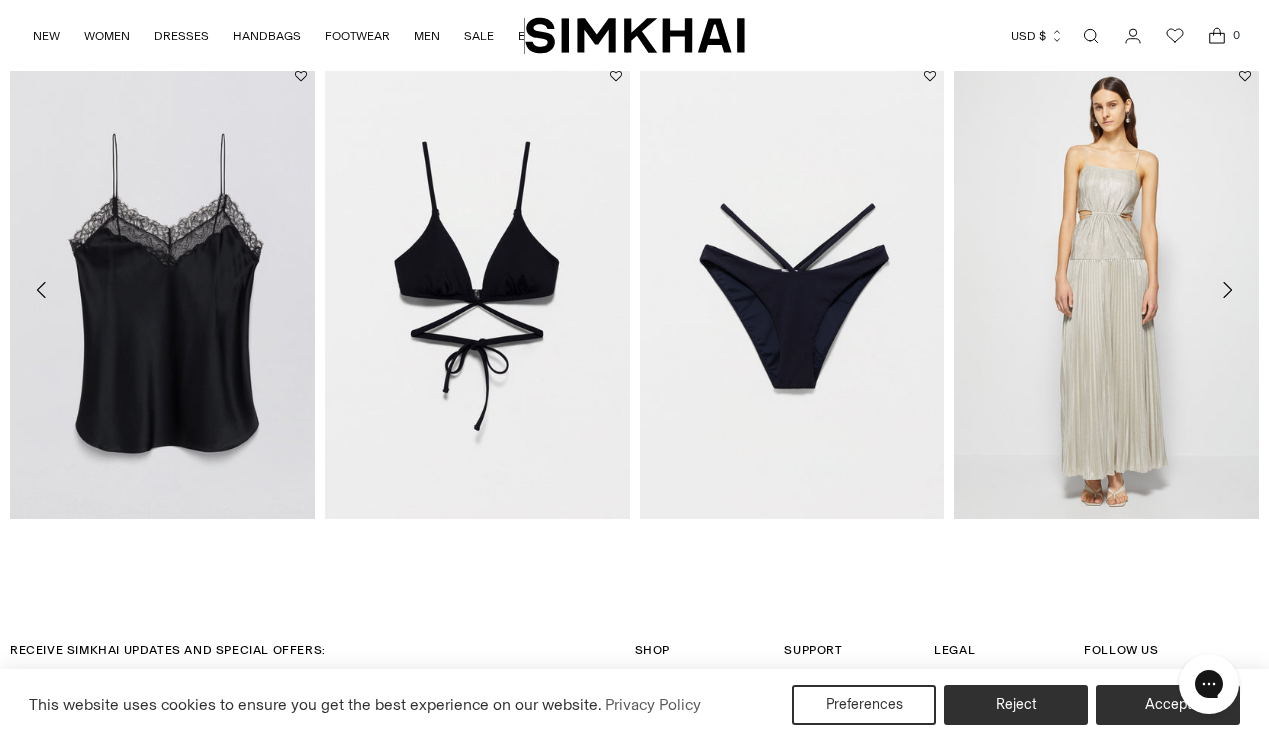 click 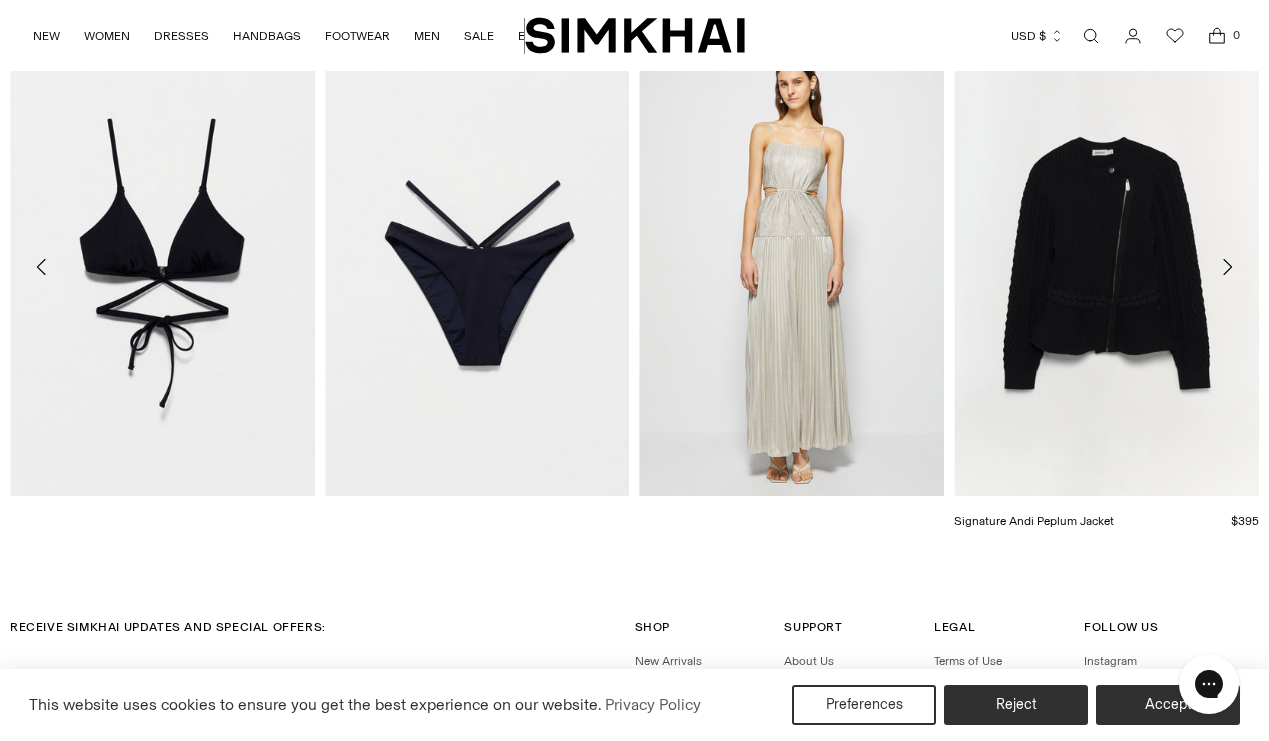 scroll, scrollTop: 2001, scrollLeft: 0, axis: vertical 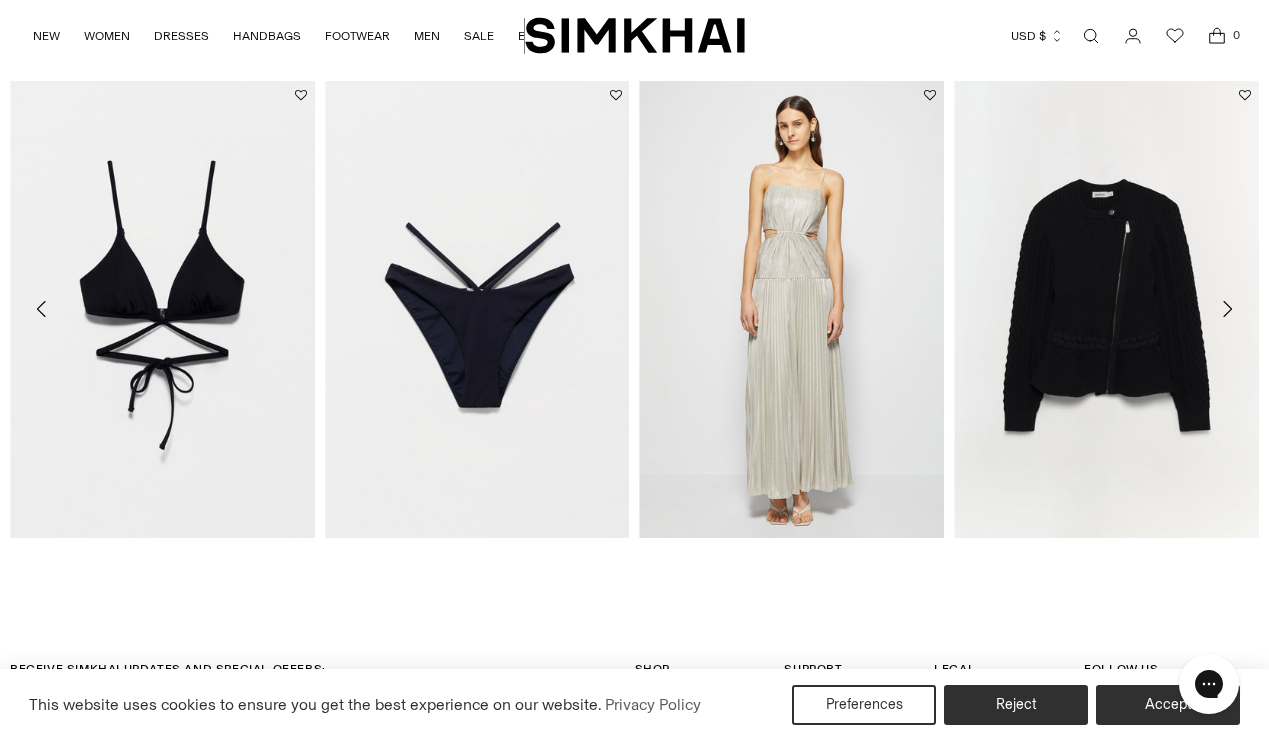 click 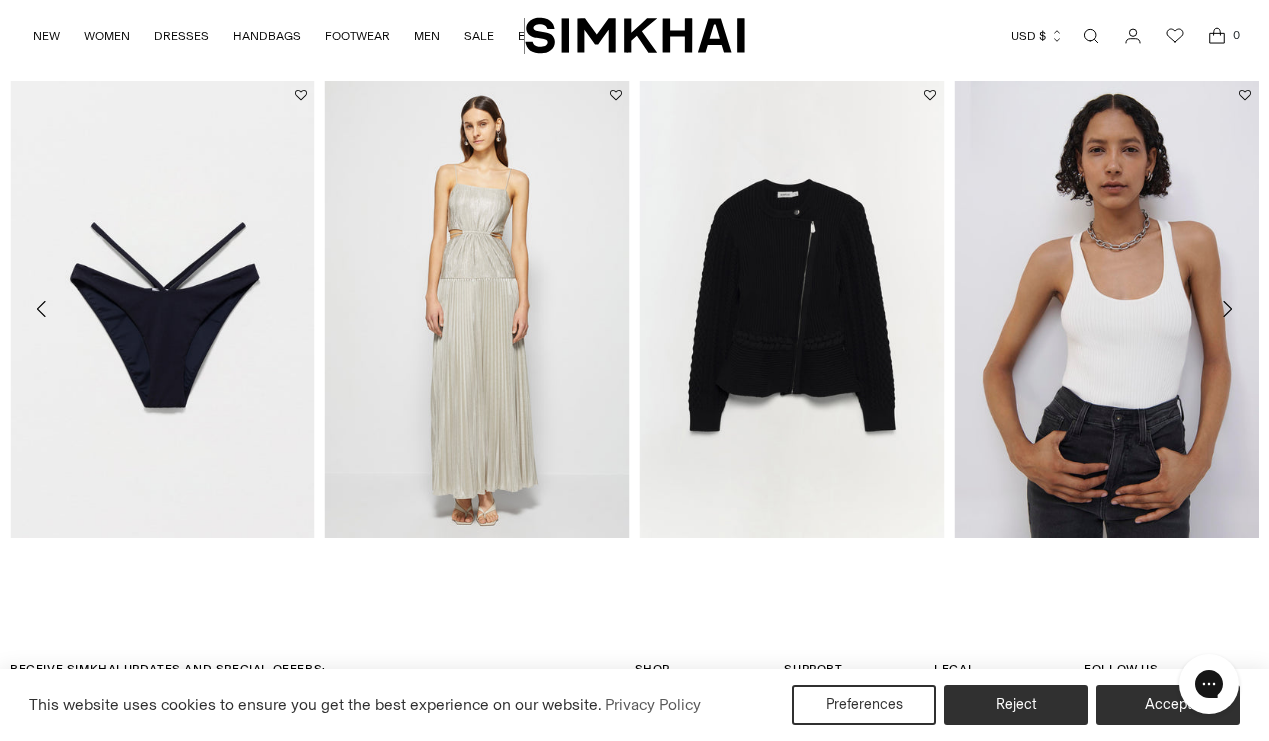 click 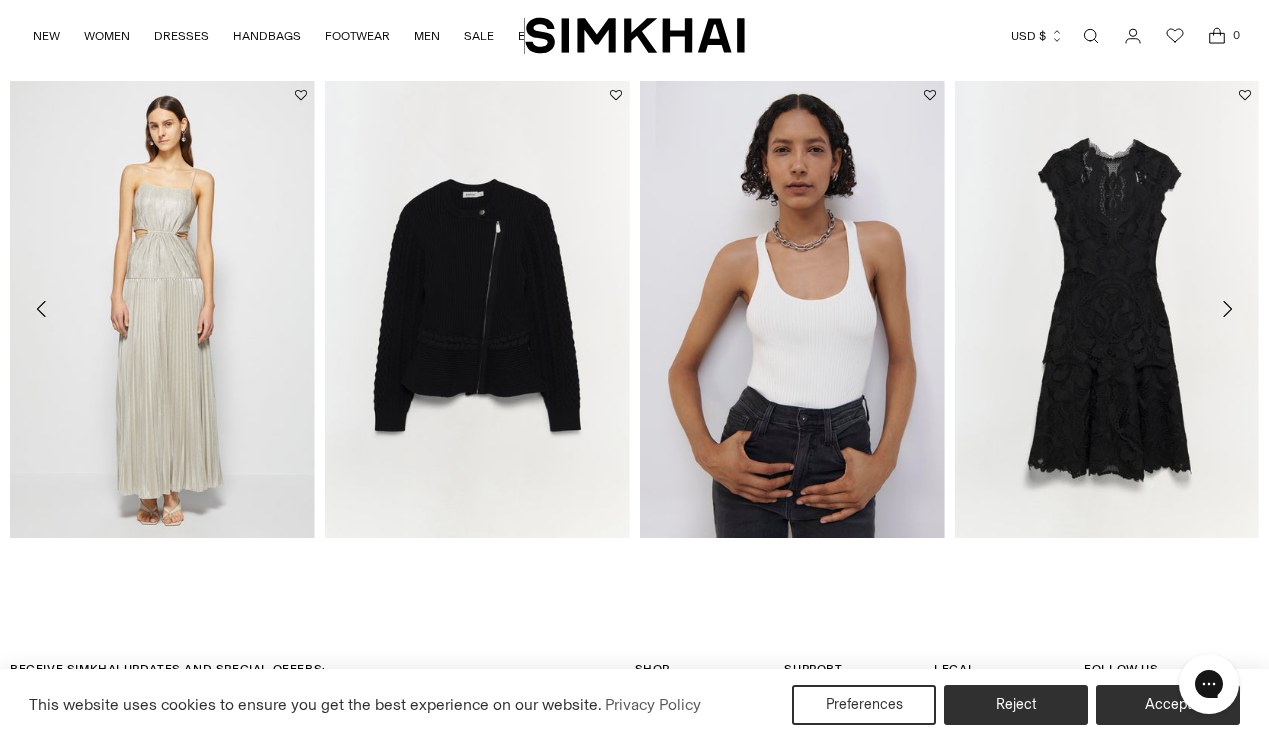 click 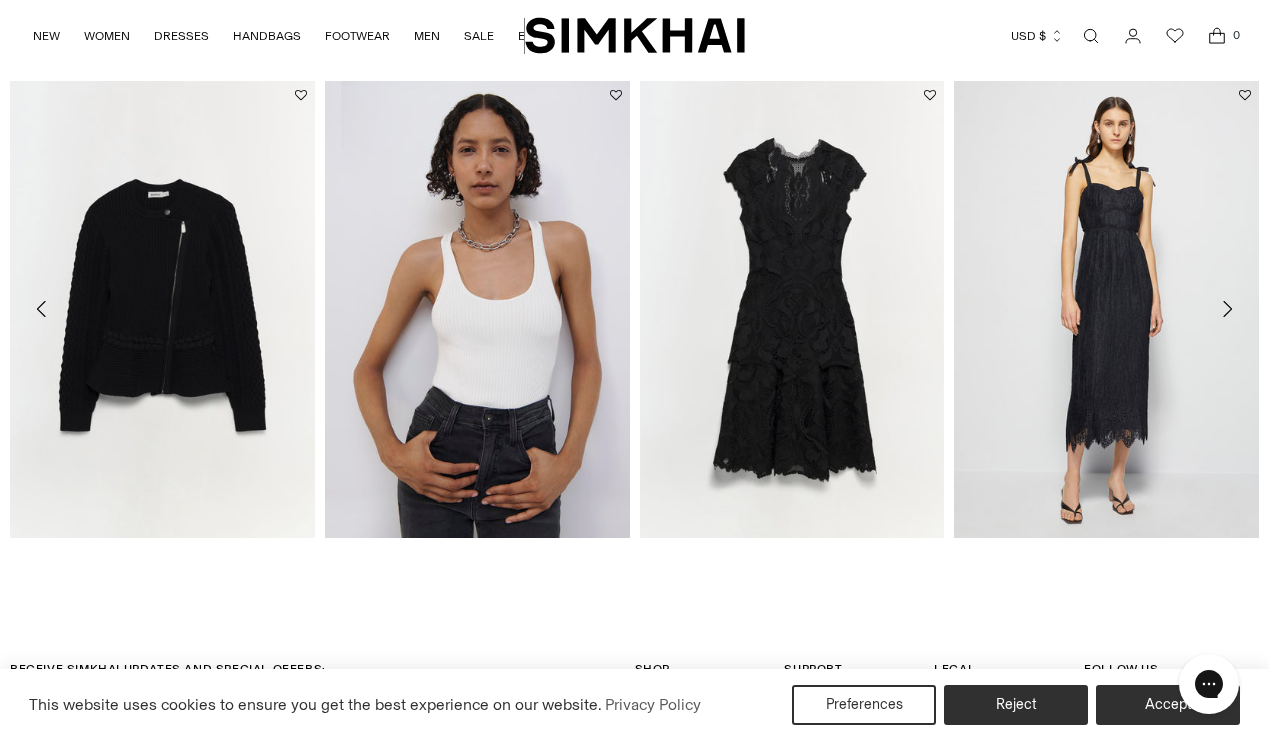 click 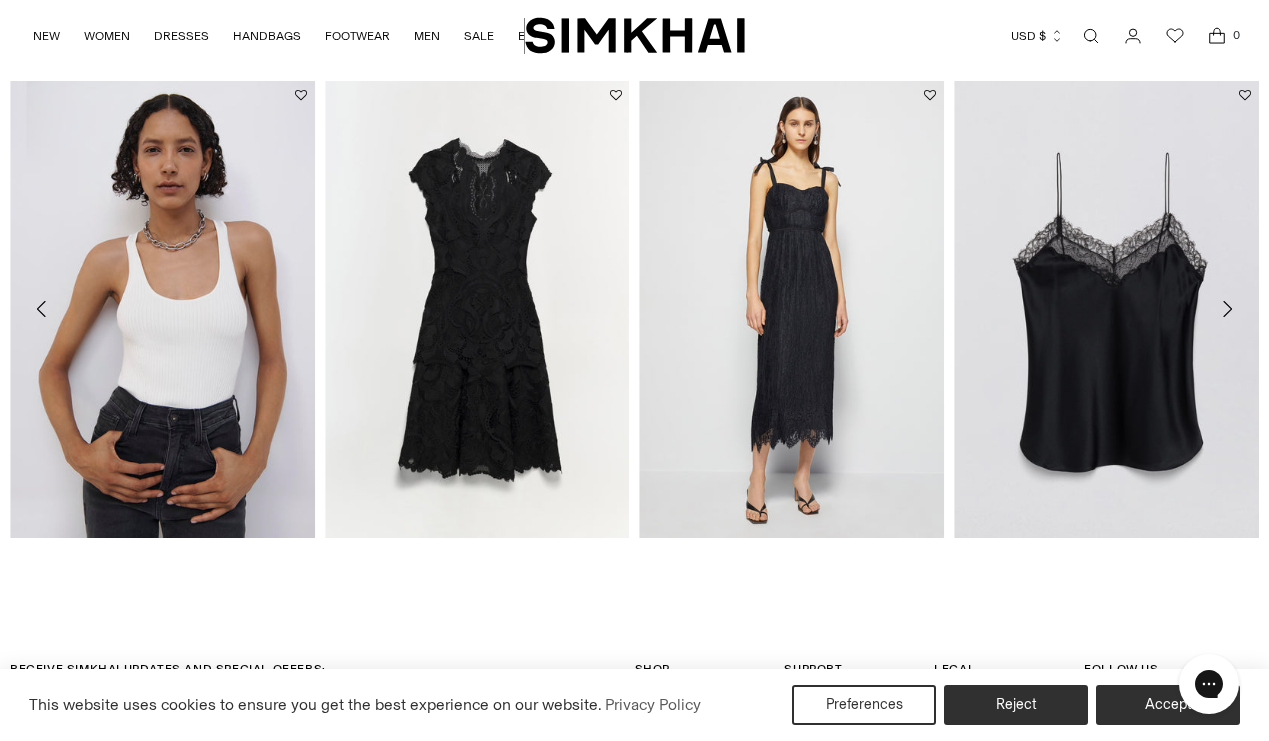click 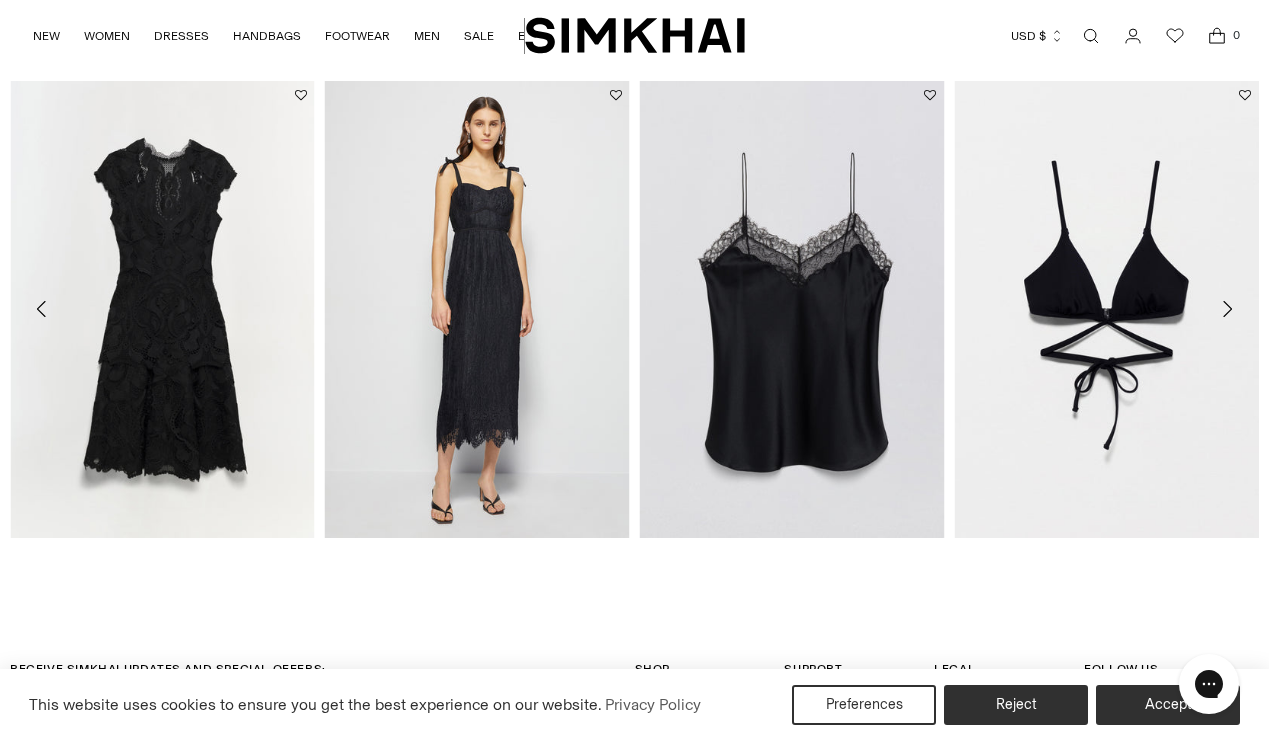 click 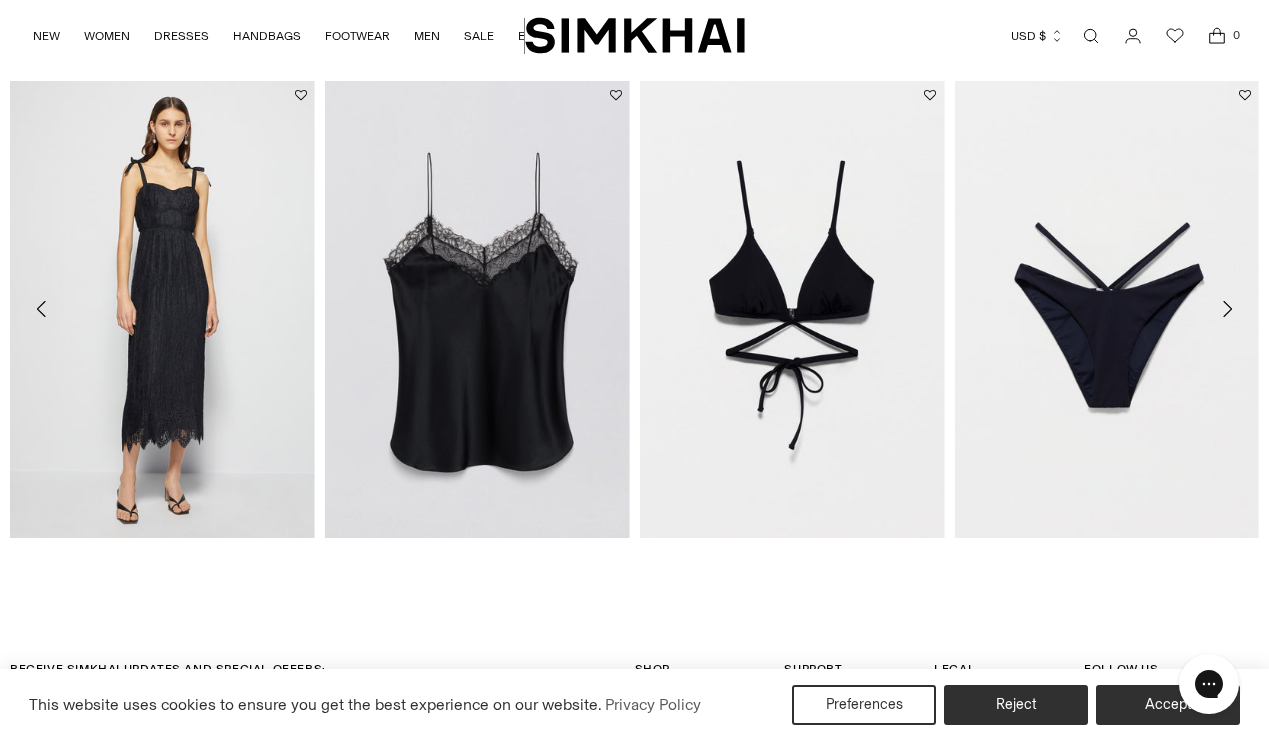 click 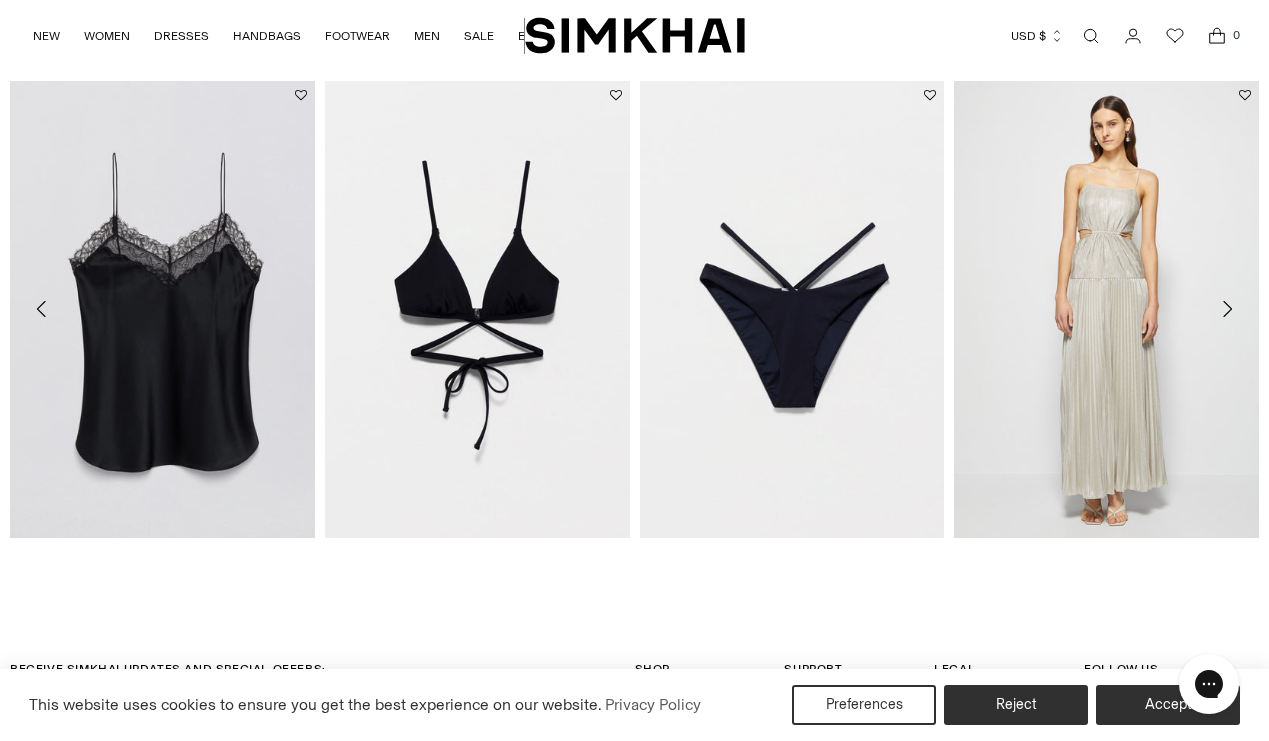 click 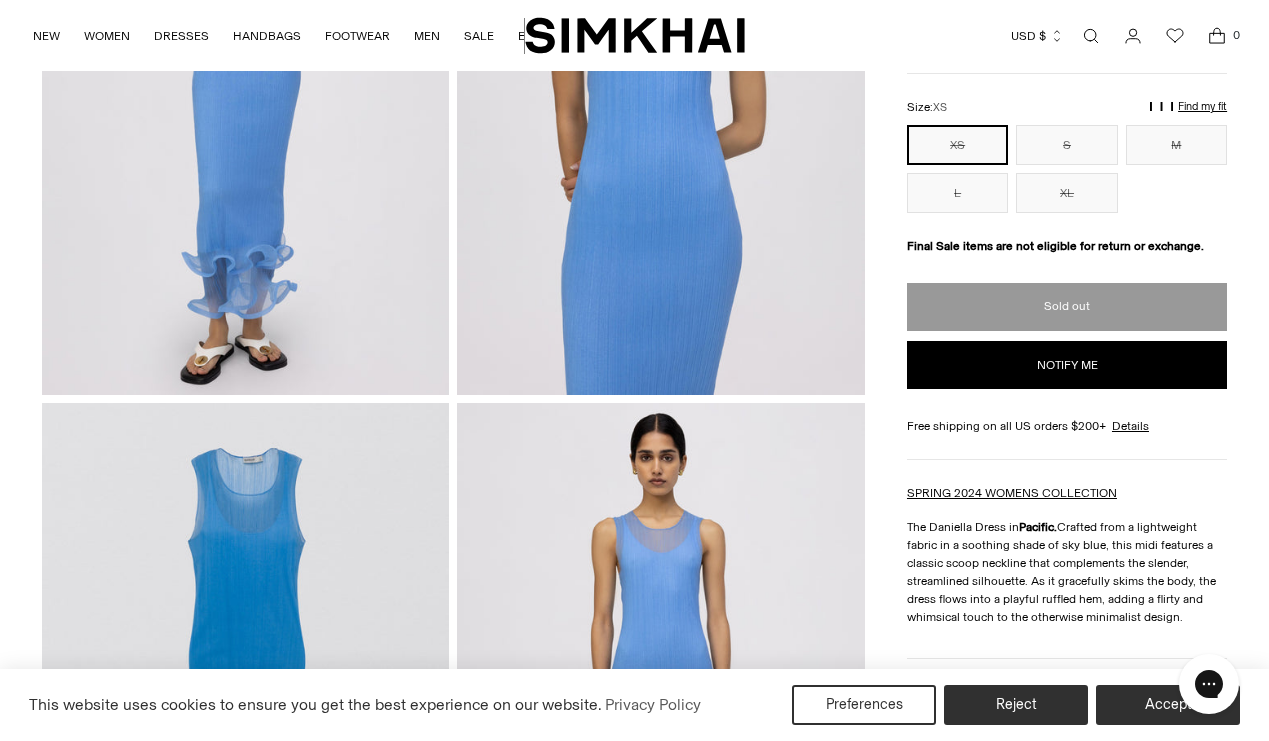 scroll, scrollTop: 0, scrollLeft: 0, axis: both 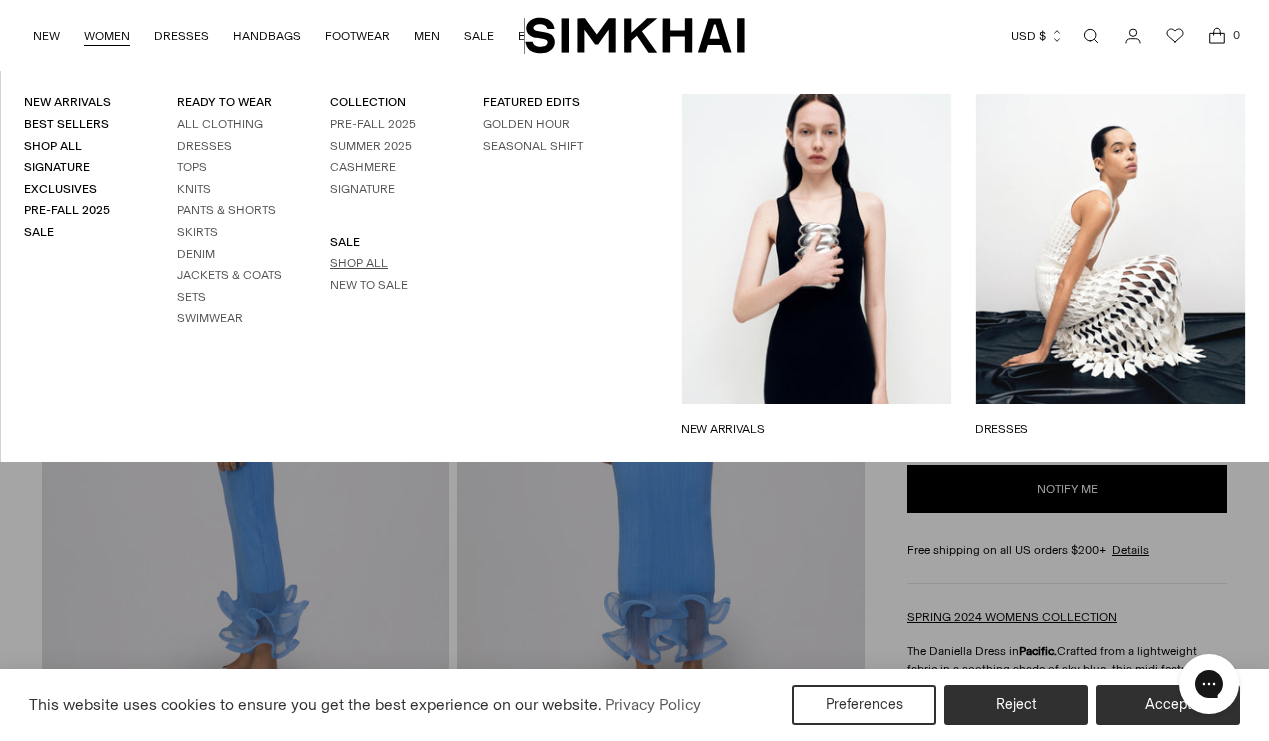 click on "Shop All" at bounding box center [359, 263] 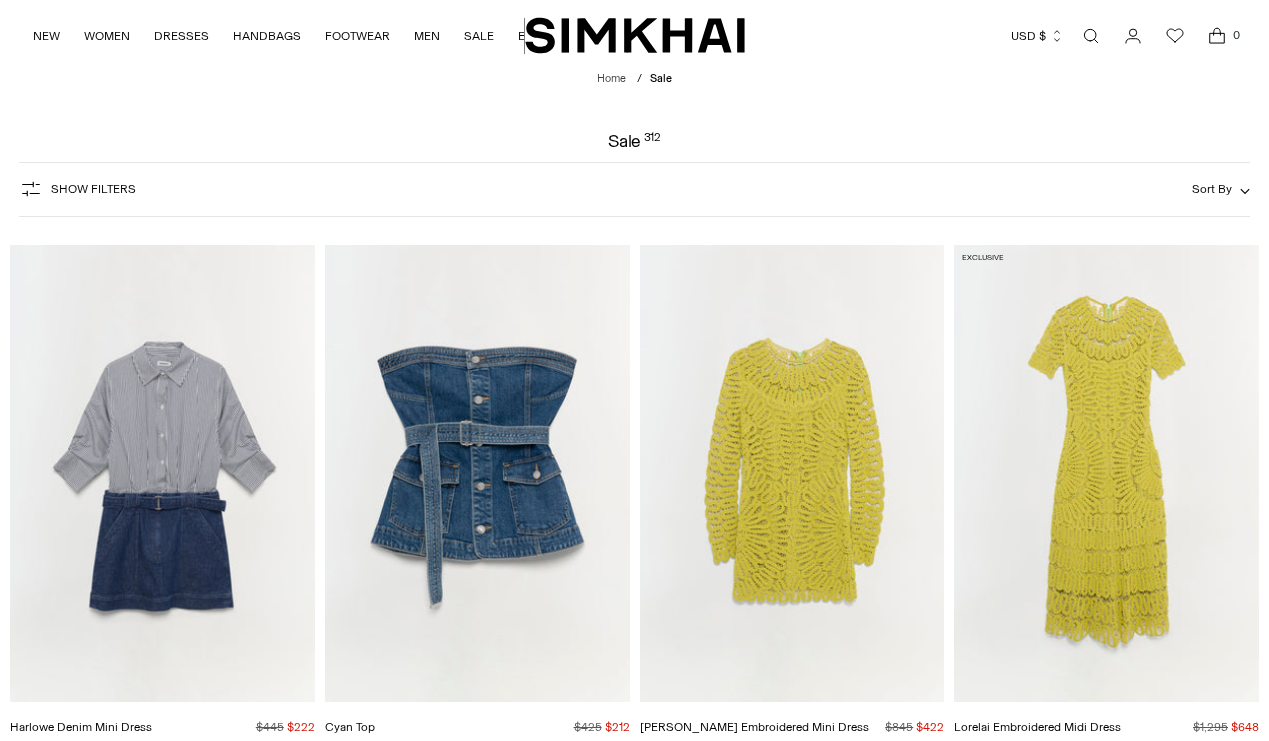 scroll, scrollTop: 0, scrollLeft: 0, axis: both 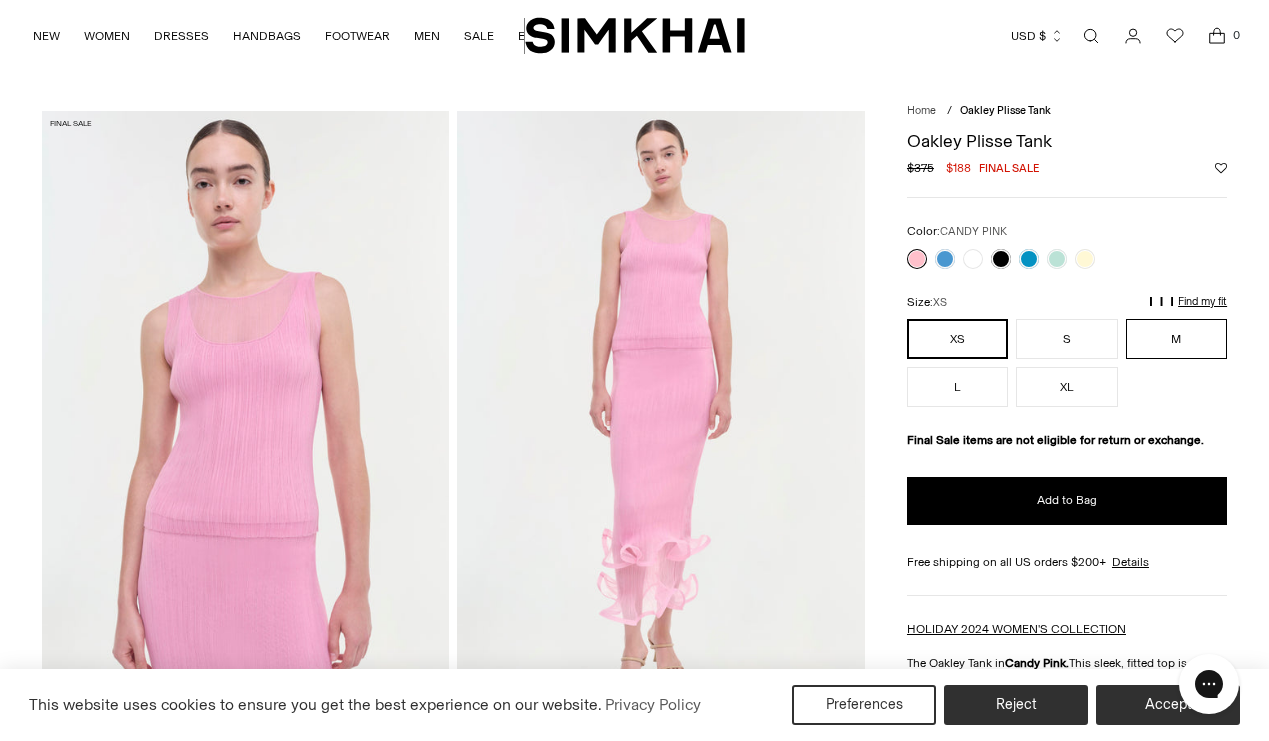 click on "M" at bounding box center [1176, 339] 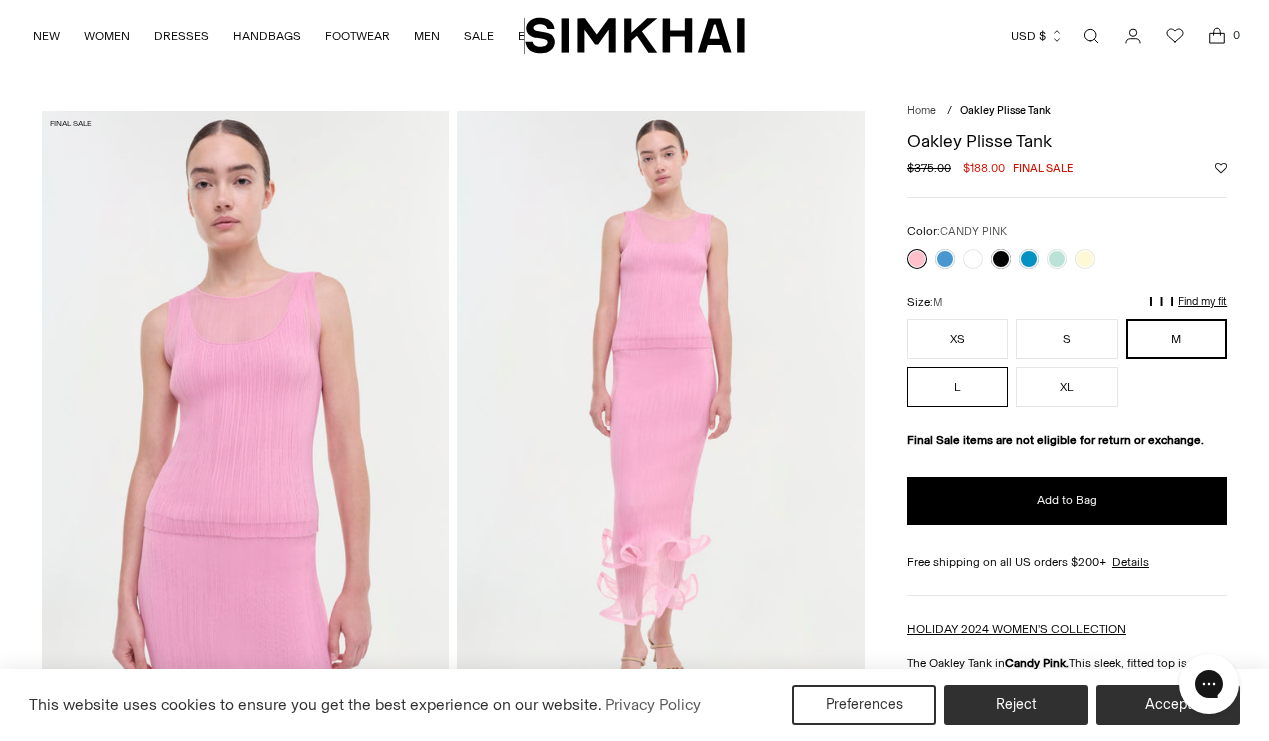 click on "L" at bounding box center [957, 387] 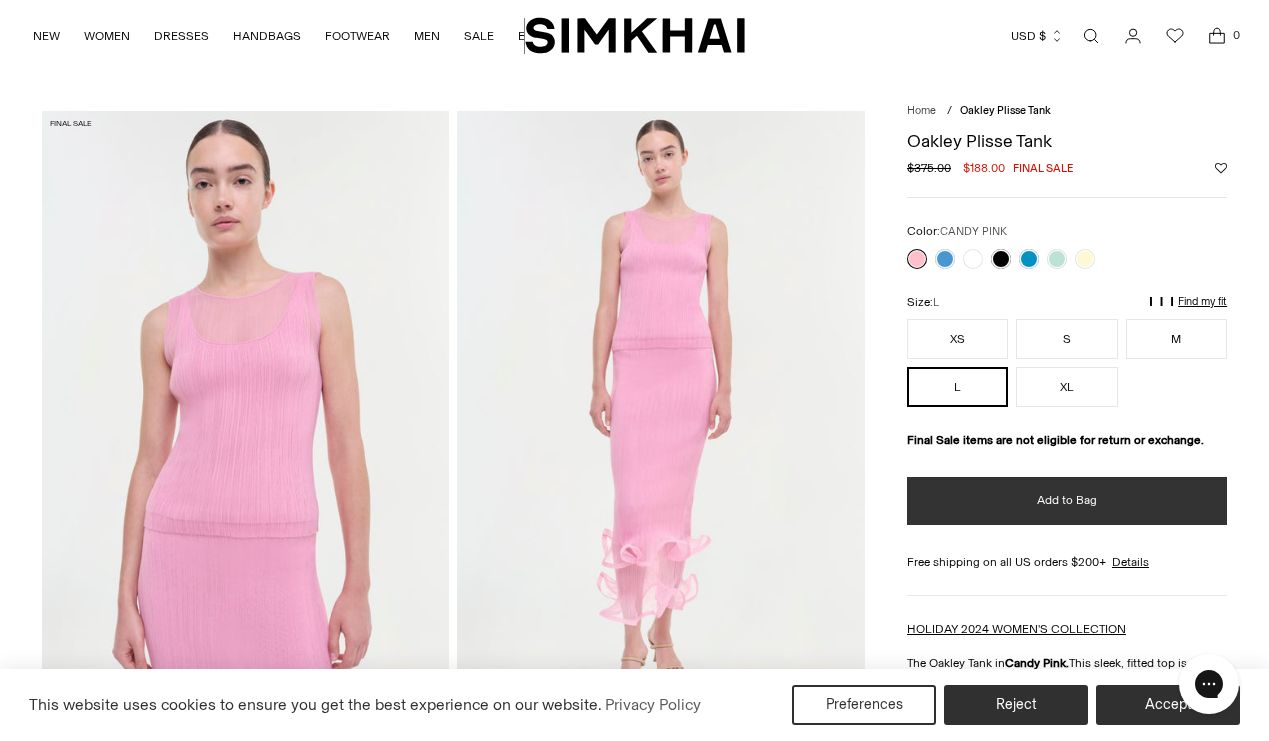 click on "Add to Bag" at bounding box center (1067, 501) 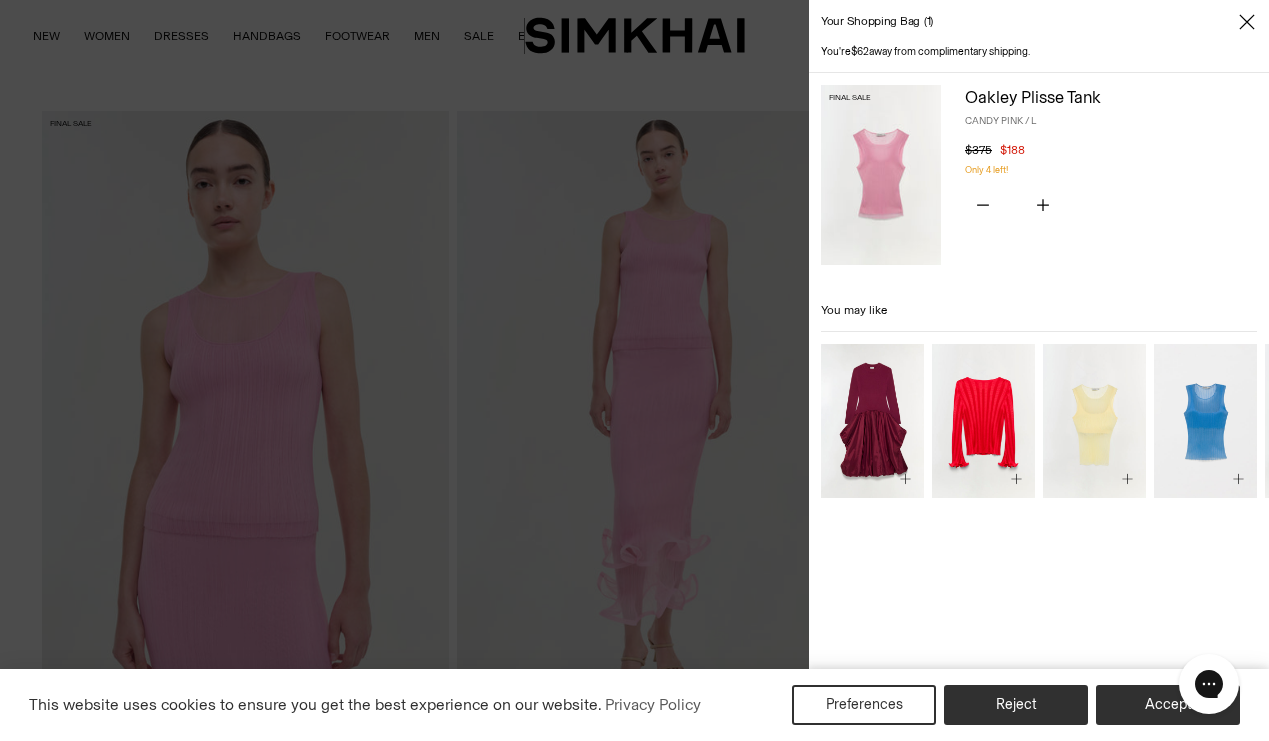 click 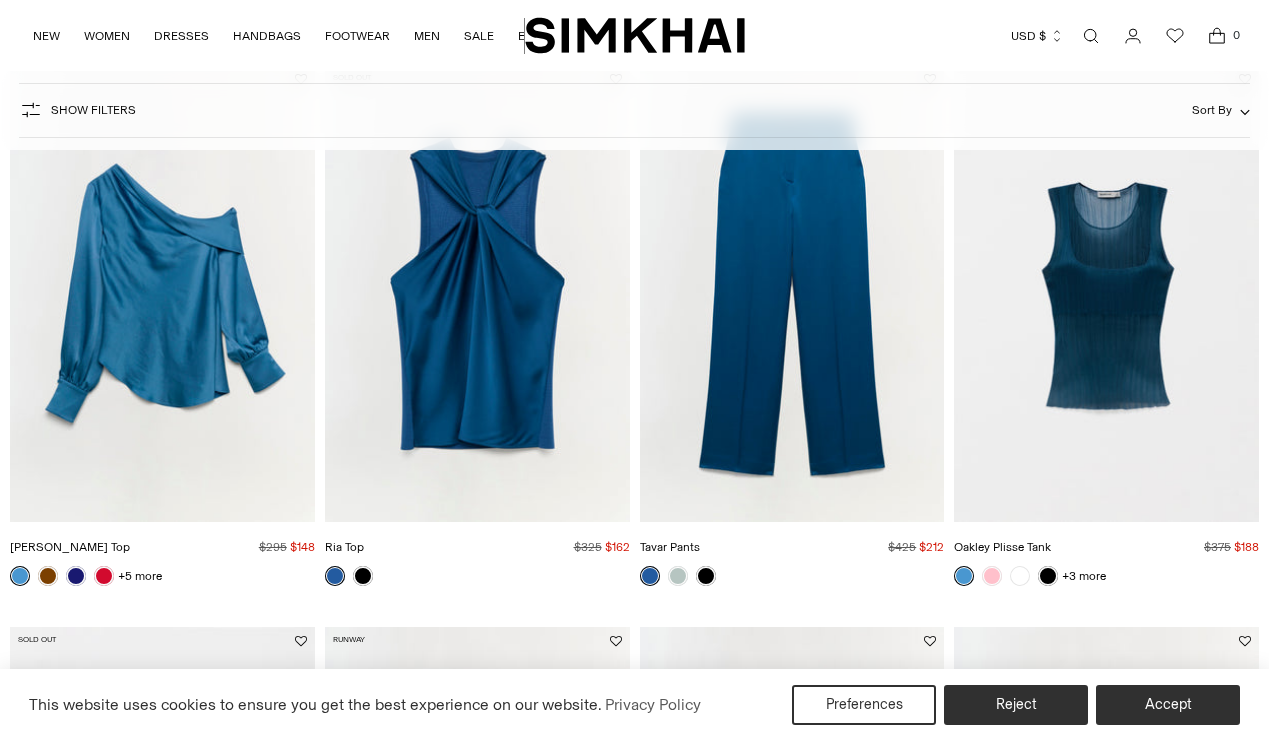 scroll, scrollTop: 2408, scrollLeft: 0, axis: vertical 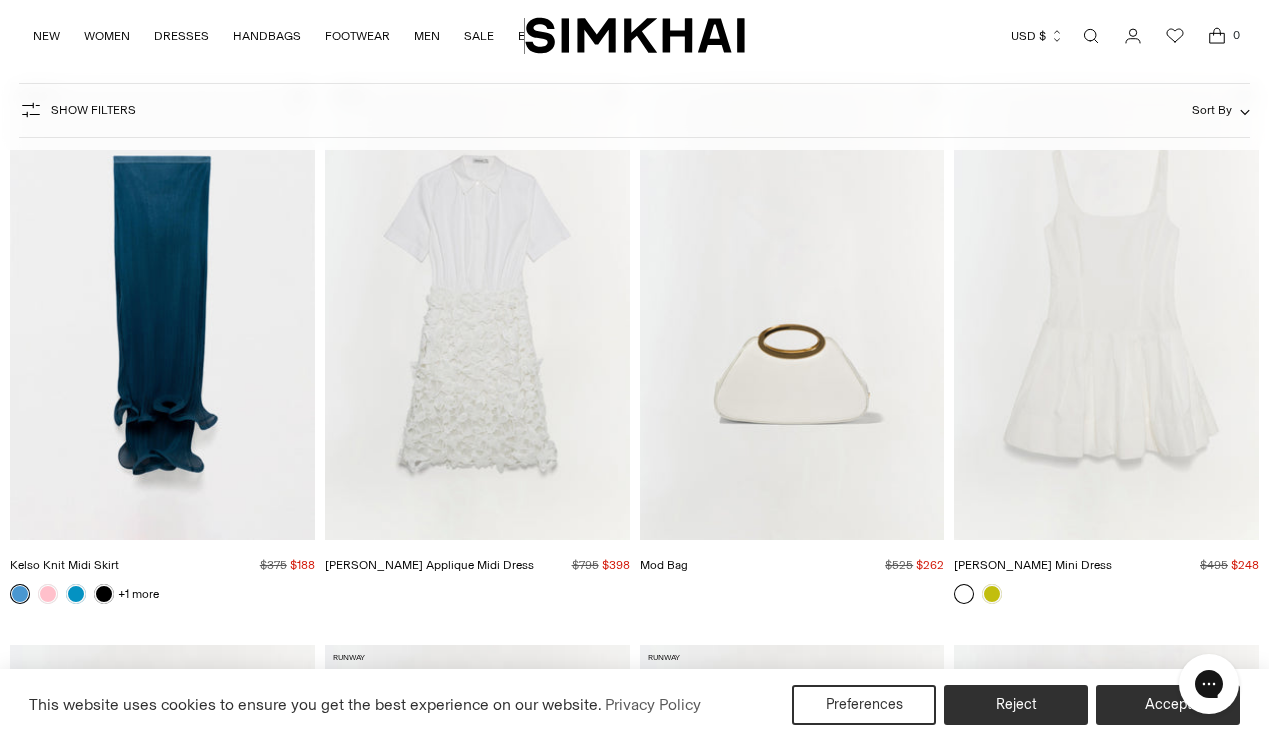 click at bounding box center [0, 0] 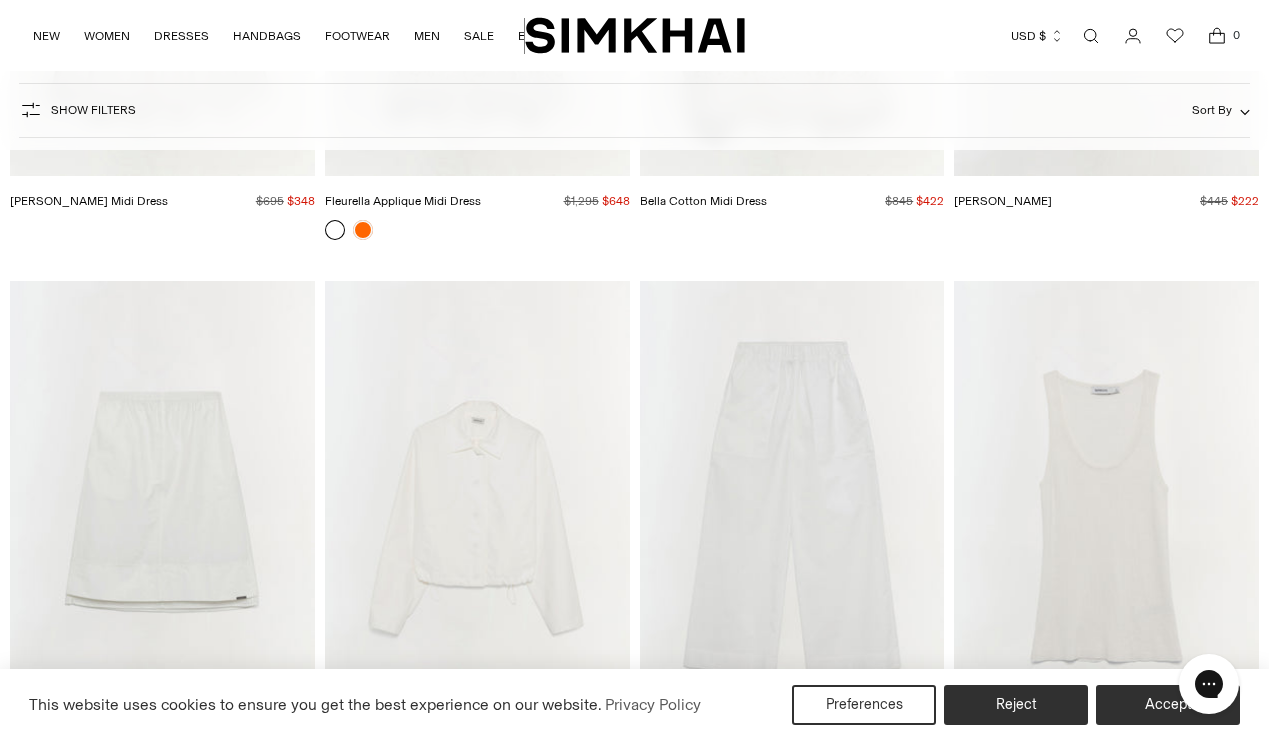 scroll, scrollTop: 3940, scrollLeft: 0, axis: vertical 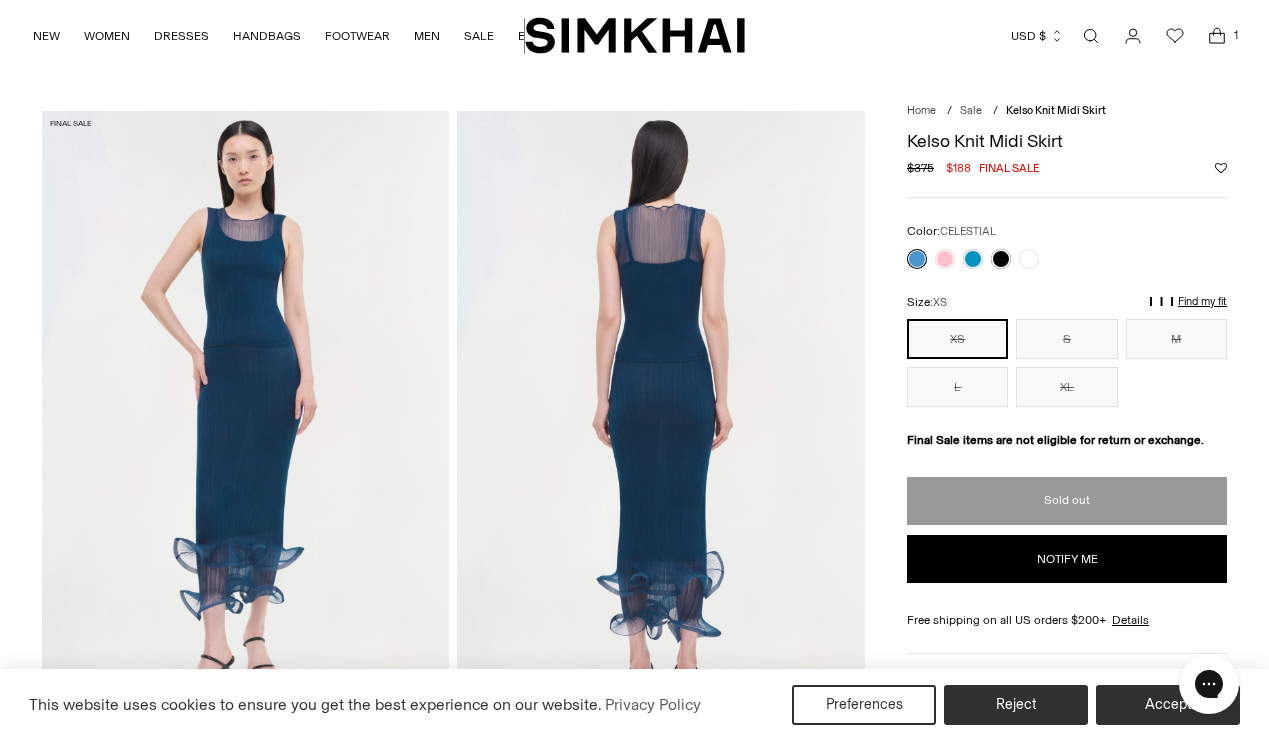 click at bounding box center [917, 259] 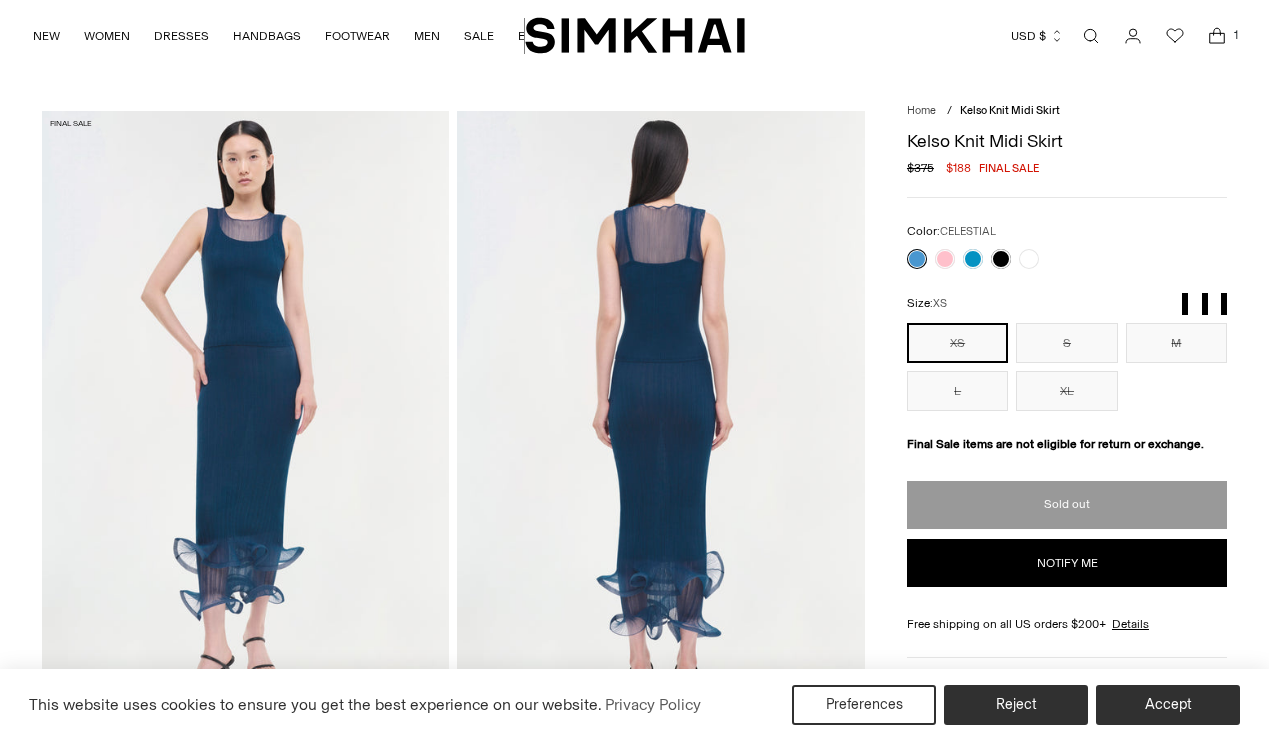 scroll, scrollTop: 0, scrollLeft: 0, axis: both 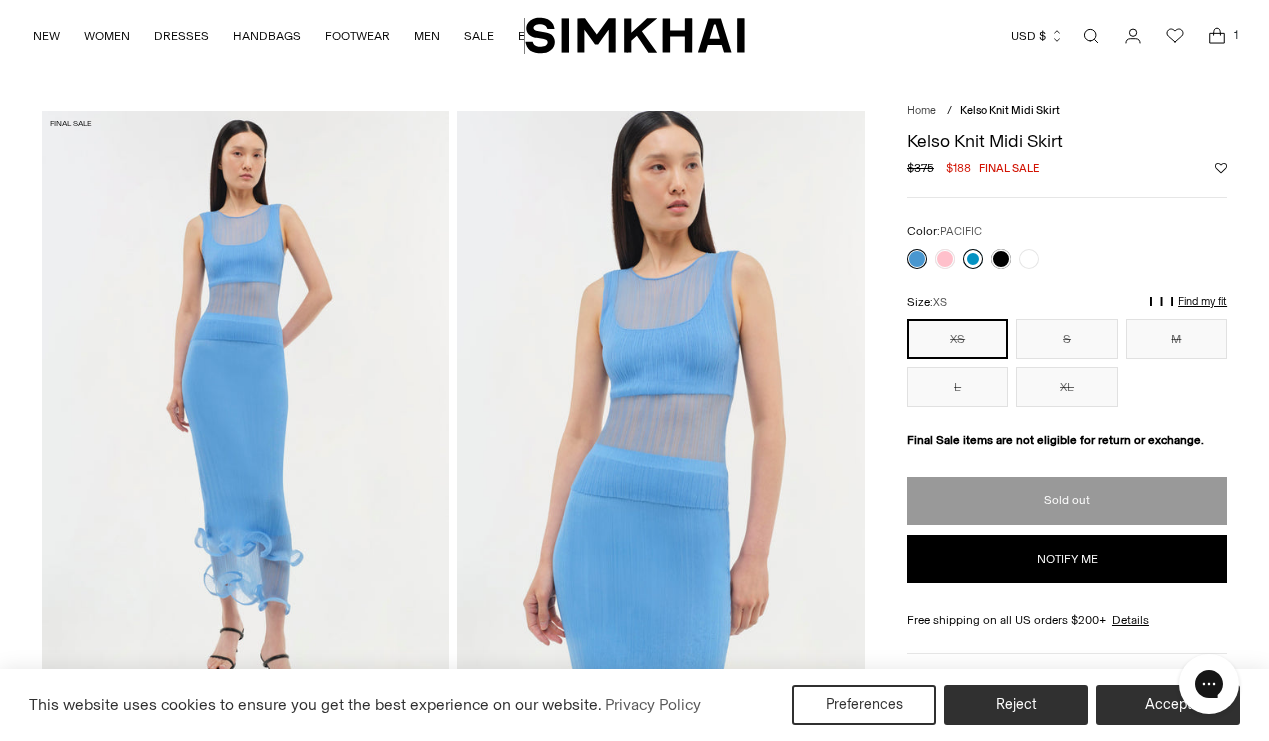 click at bounding box center [973, 259] 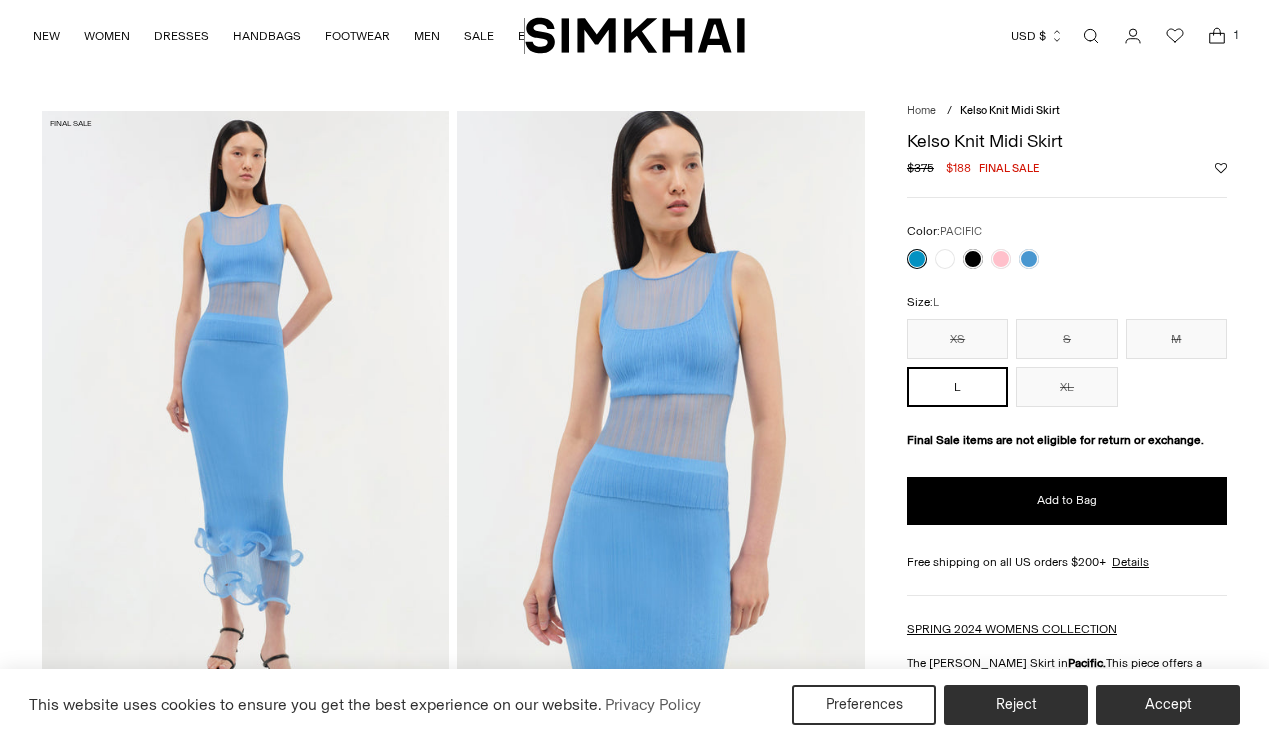 scroll, scrollTop: 0, scrollLeft: 0, axis: both 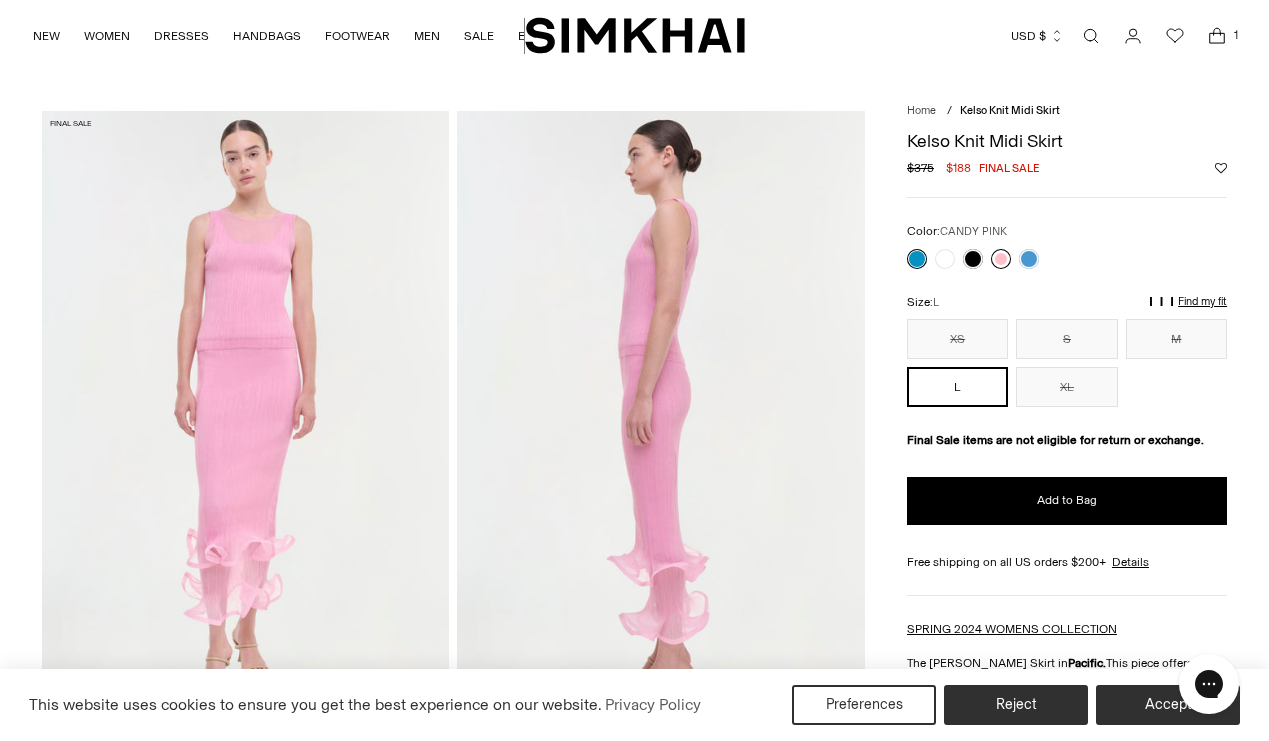 click at bounding box center (1001, 259) 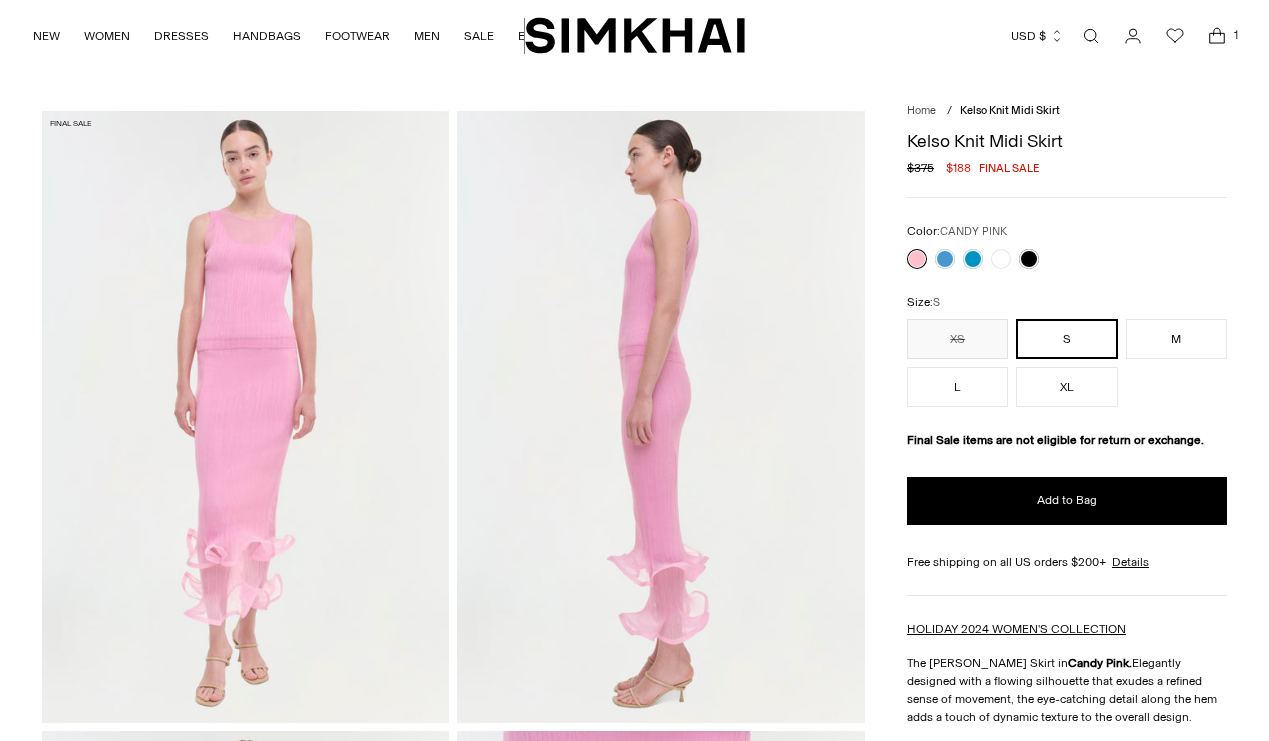 scroll, scrollTop: 0, scrollLeft: 0, axis: both 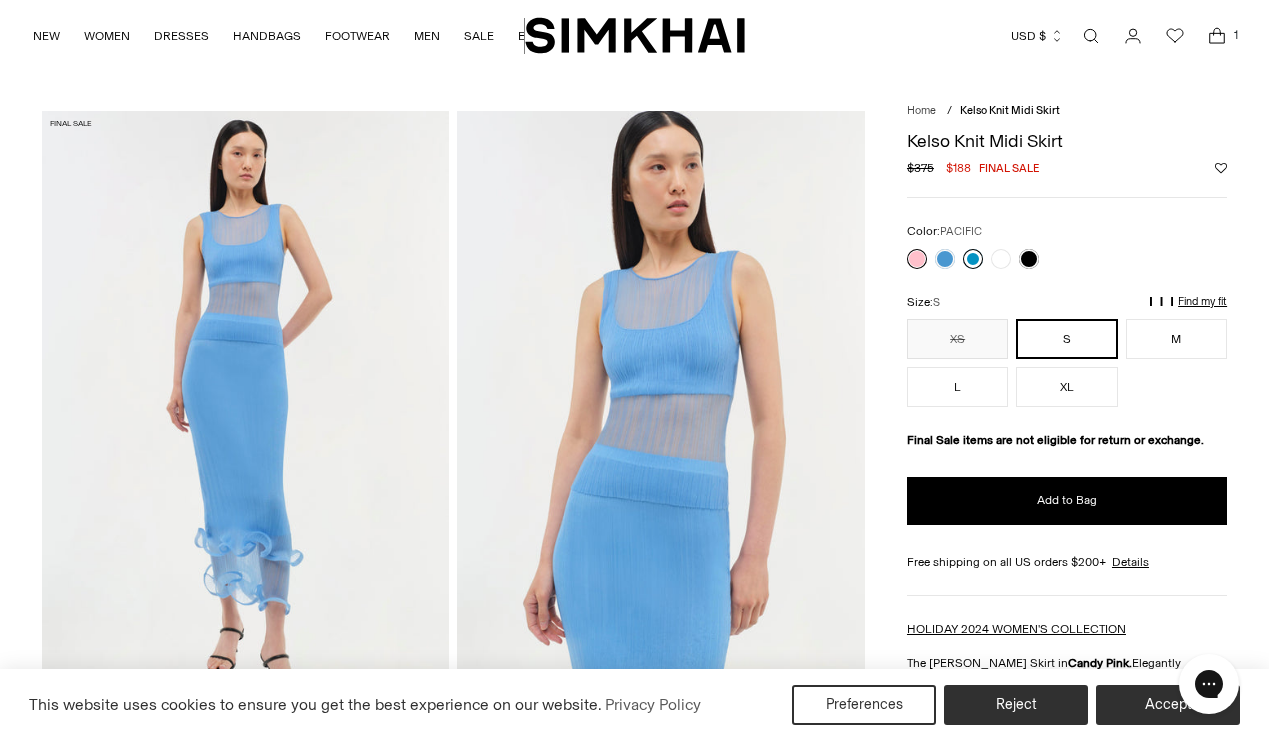 click at bounding box center [973, 259] 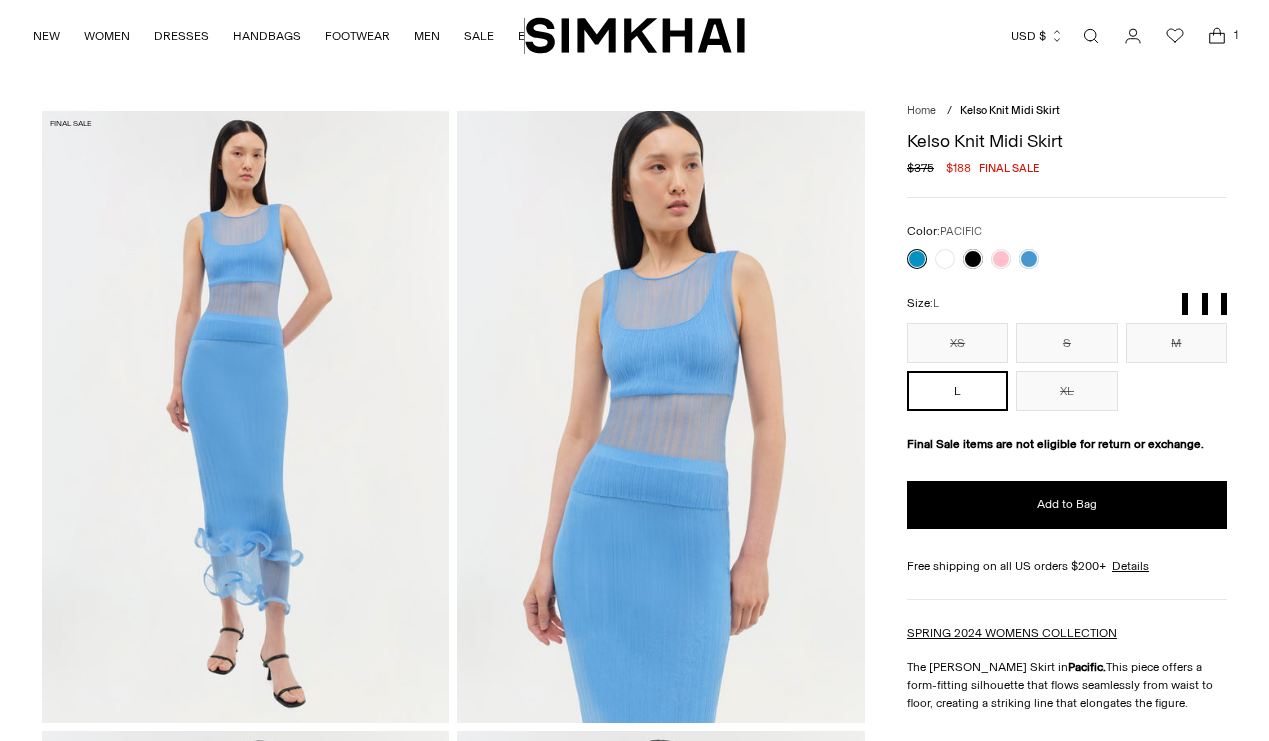 scroll, scrollTop: 0, scrollLeft: 0, axis: both 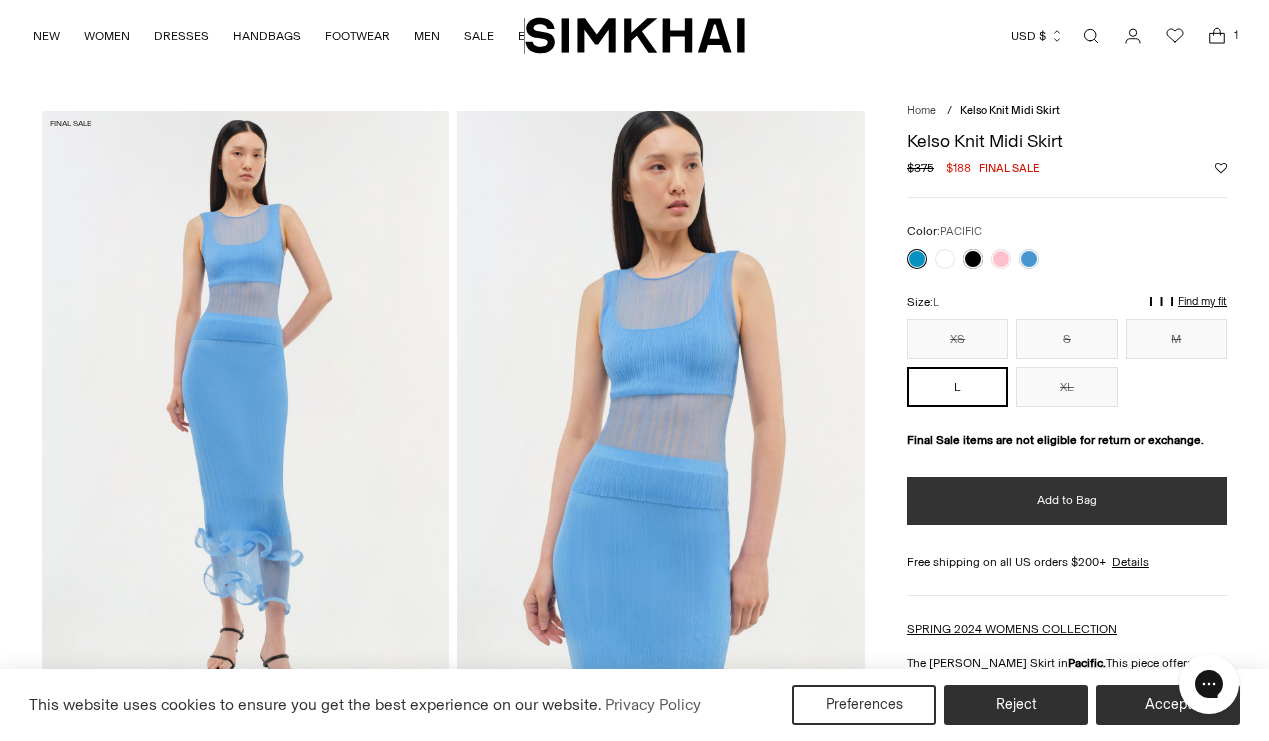 click on "Add to Bag" at bounding box center [1067, 501] 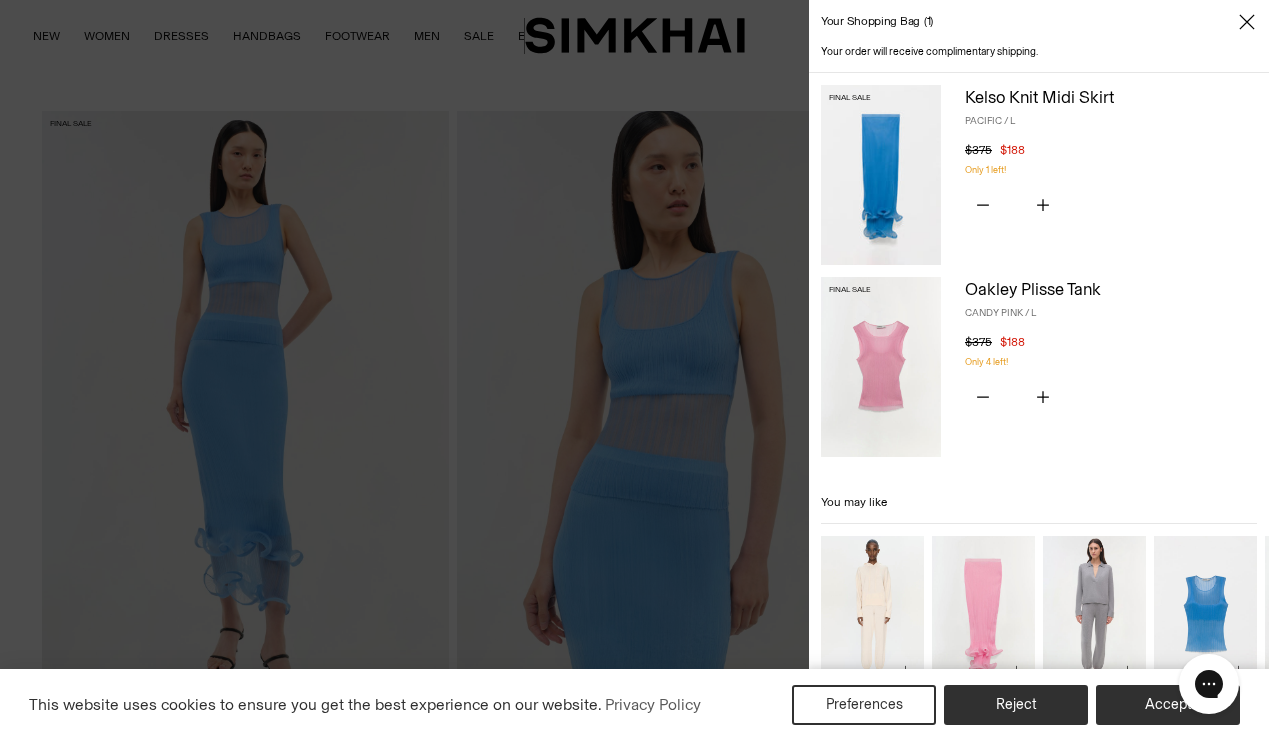 scroll, scrollTop: 45, scrollLeft: 0, axis: vertical 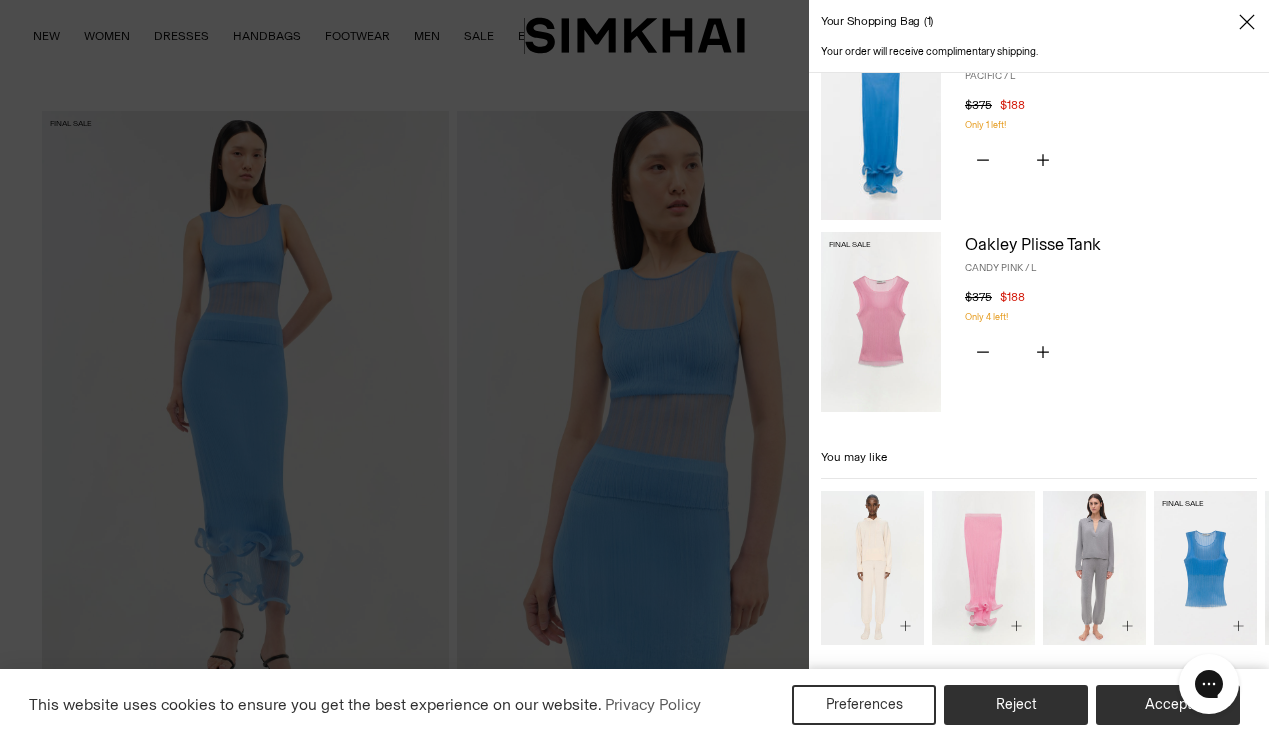 click at bounding box center [0, 0] 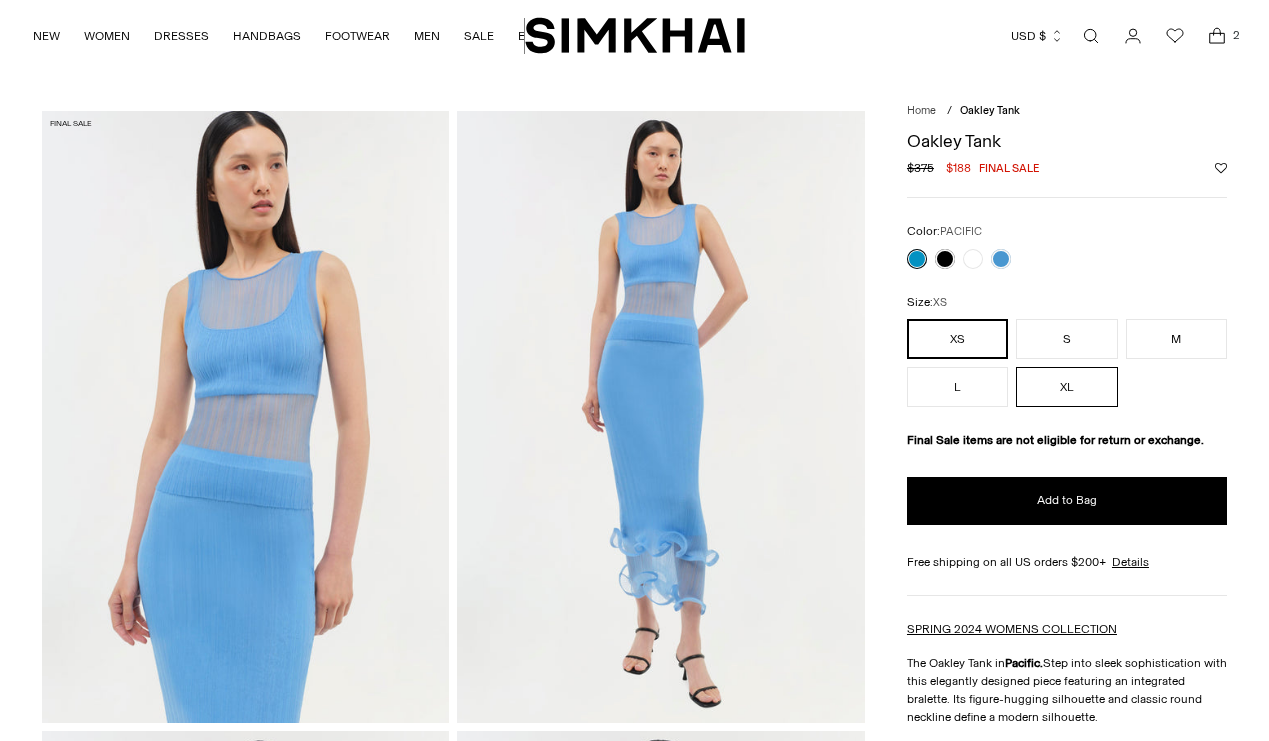 scroll, scrollTop: 0, scrollLeft: 0, axis: both 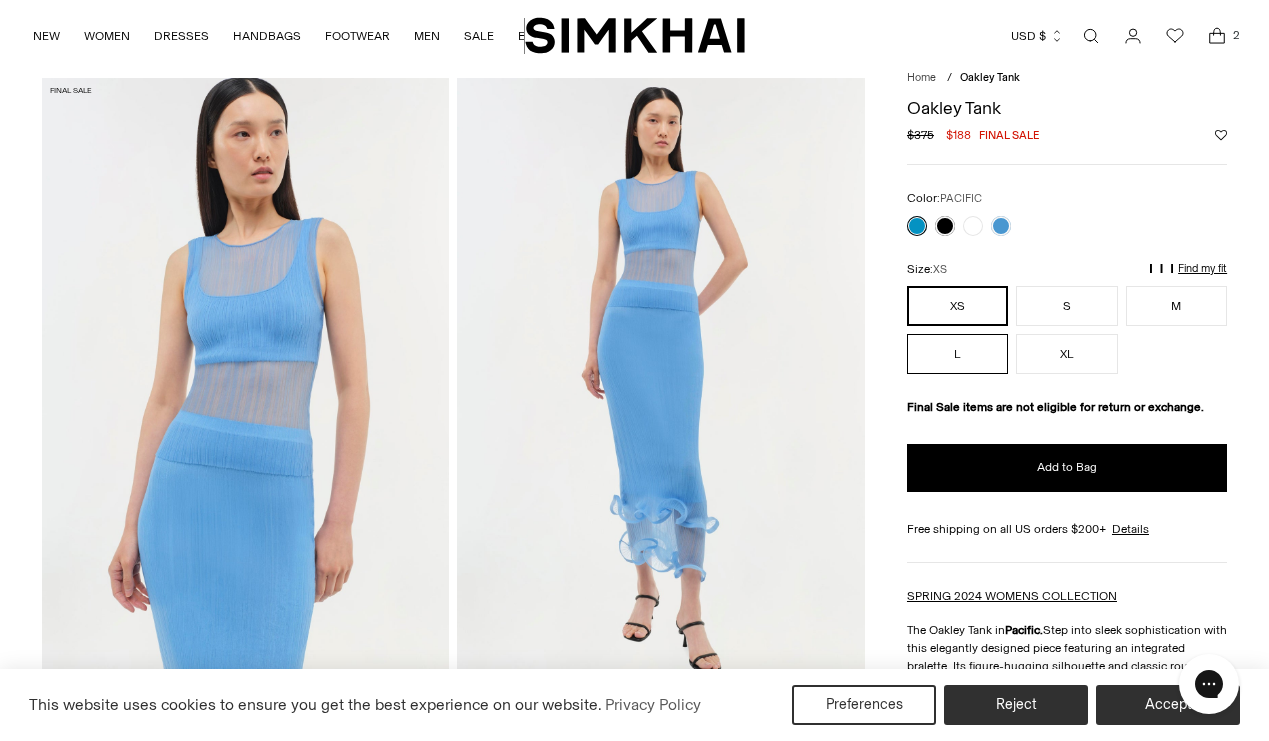 click on "L" at bounding box center [957, 354] 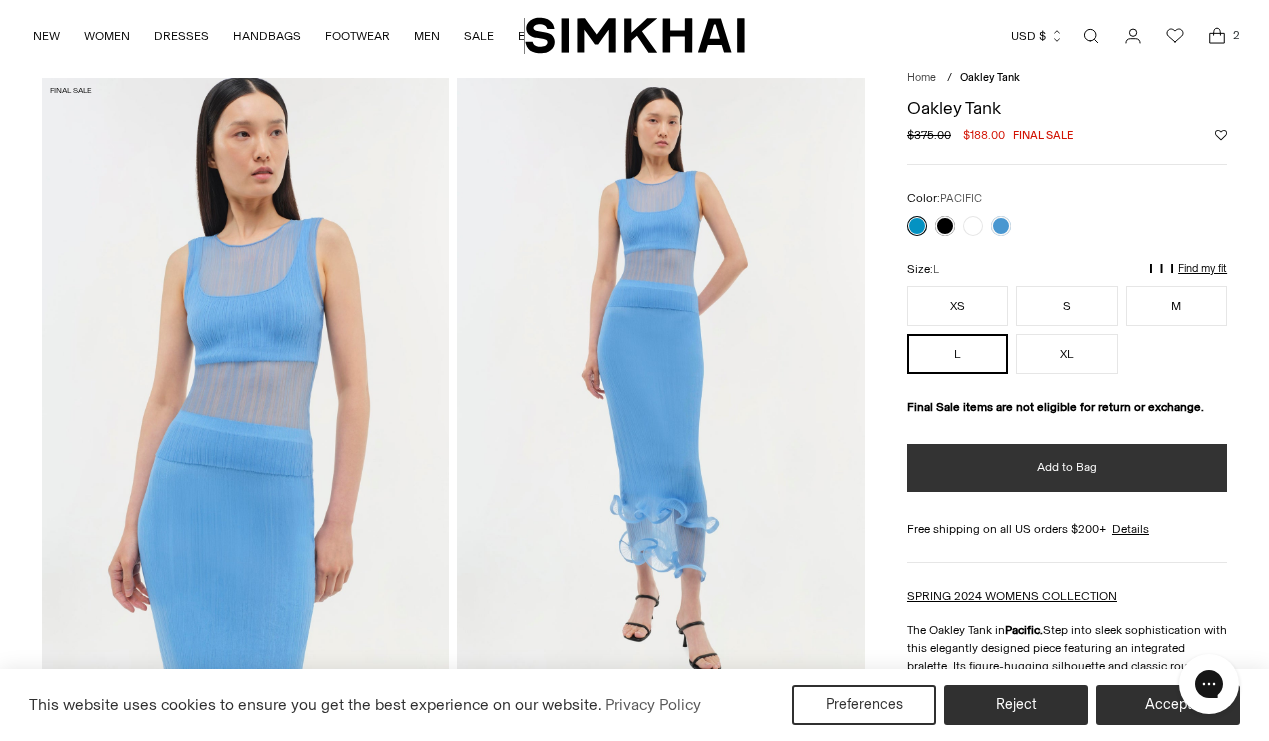 click on "Add to Bag" at bounding box center [1067, 468] 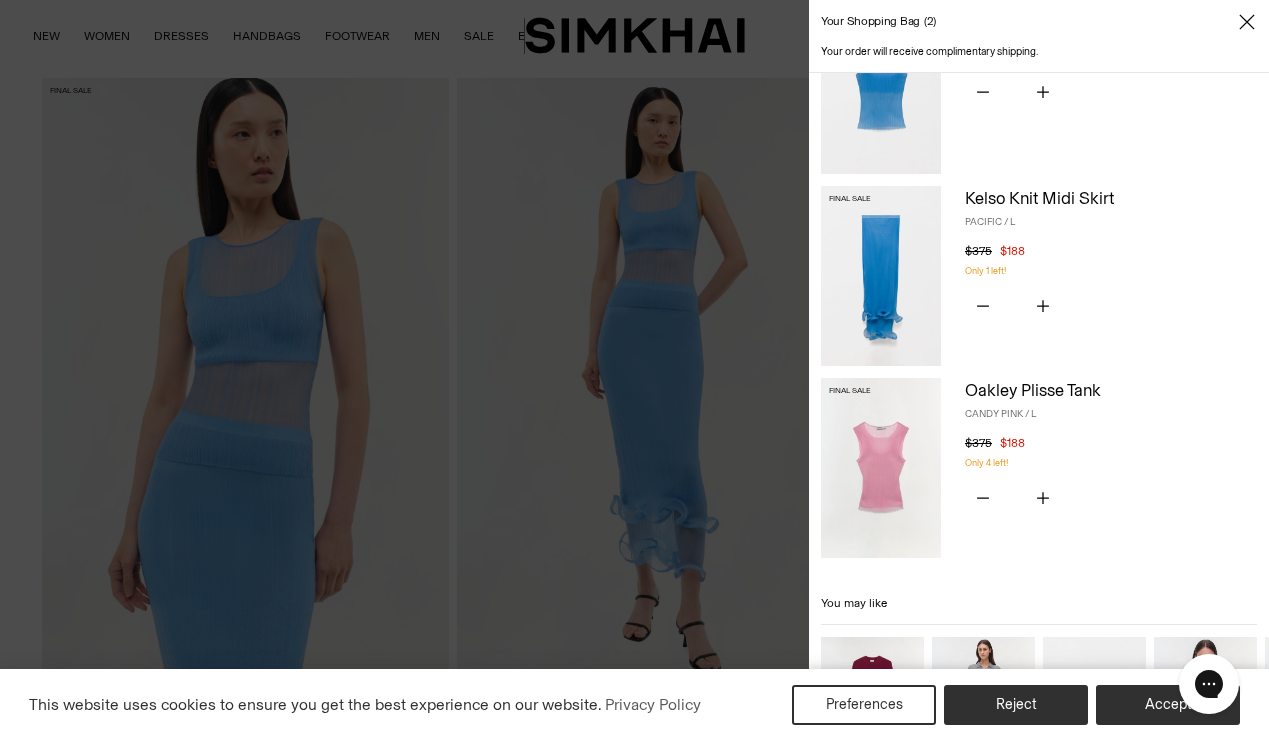 scroll, scrollTop: 93, scrollLeft: 0, axis: vertical 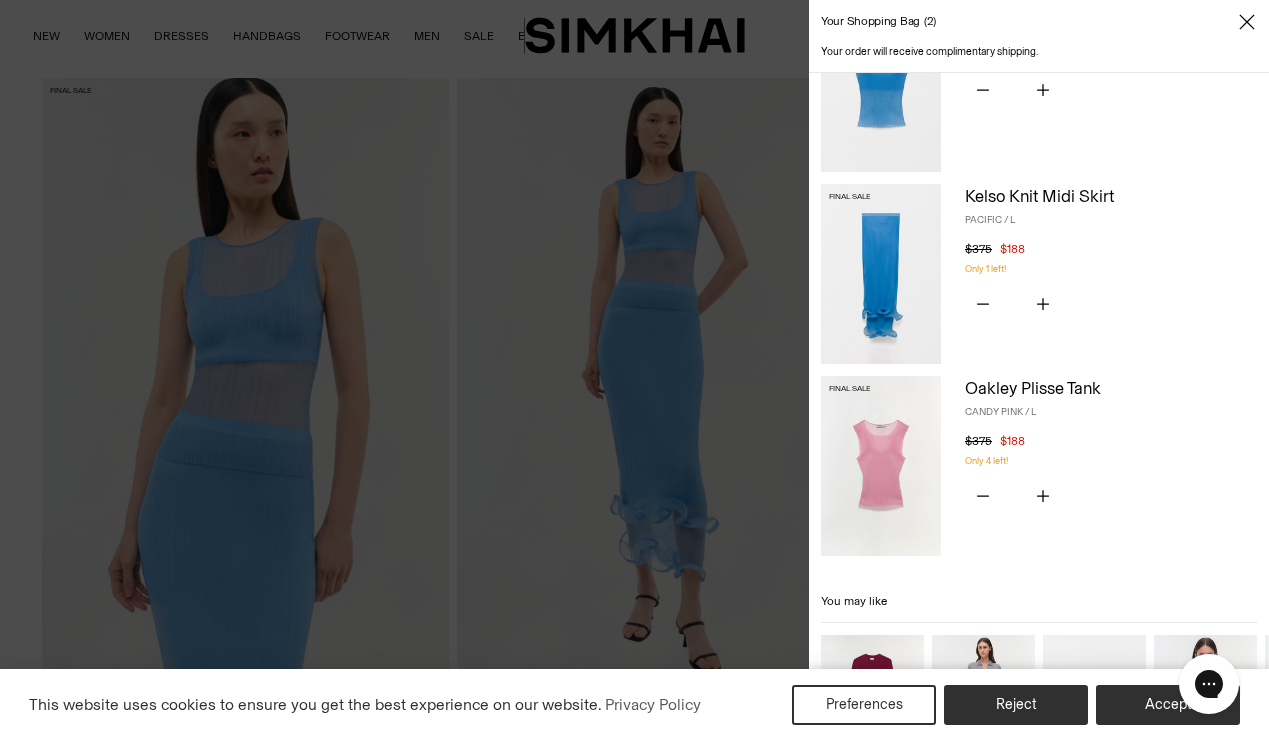 click at bounding box center [881, 466] 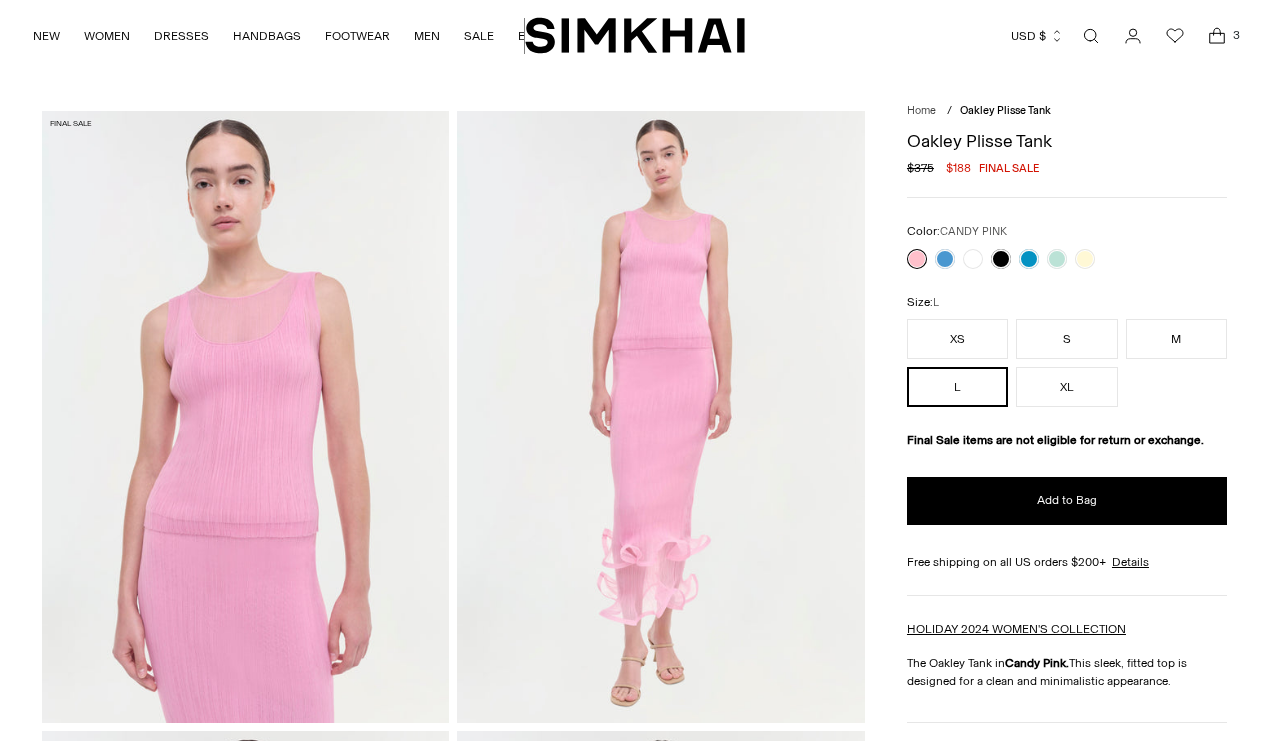 scroll, scrollTop: 0, scrollLeft: 0, axis: both 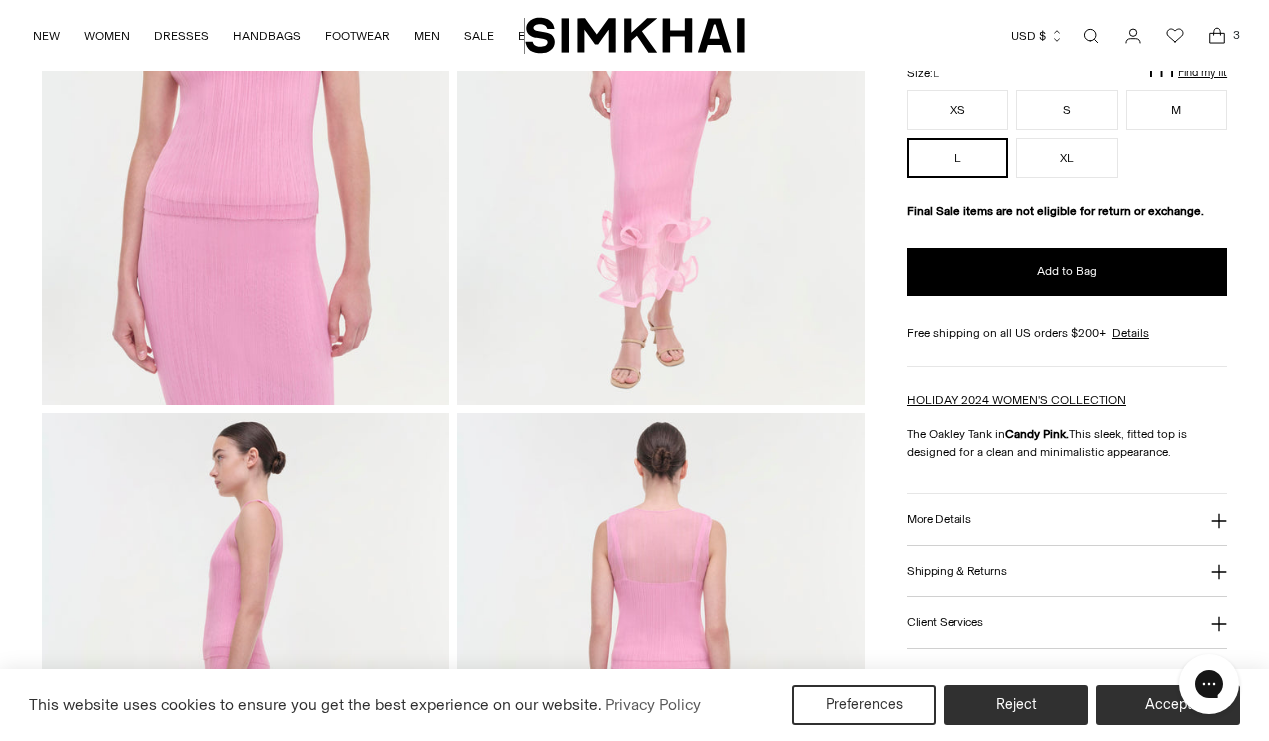 click on "More Details" at bounding box center [1067, 519] 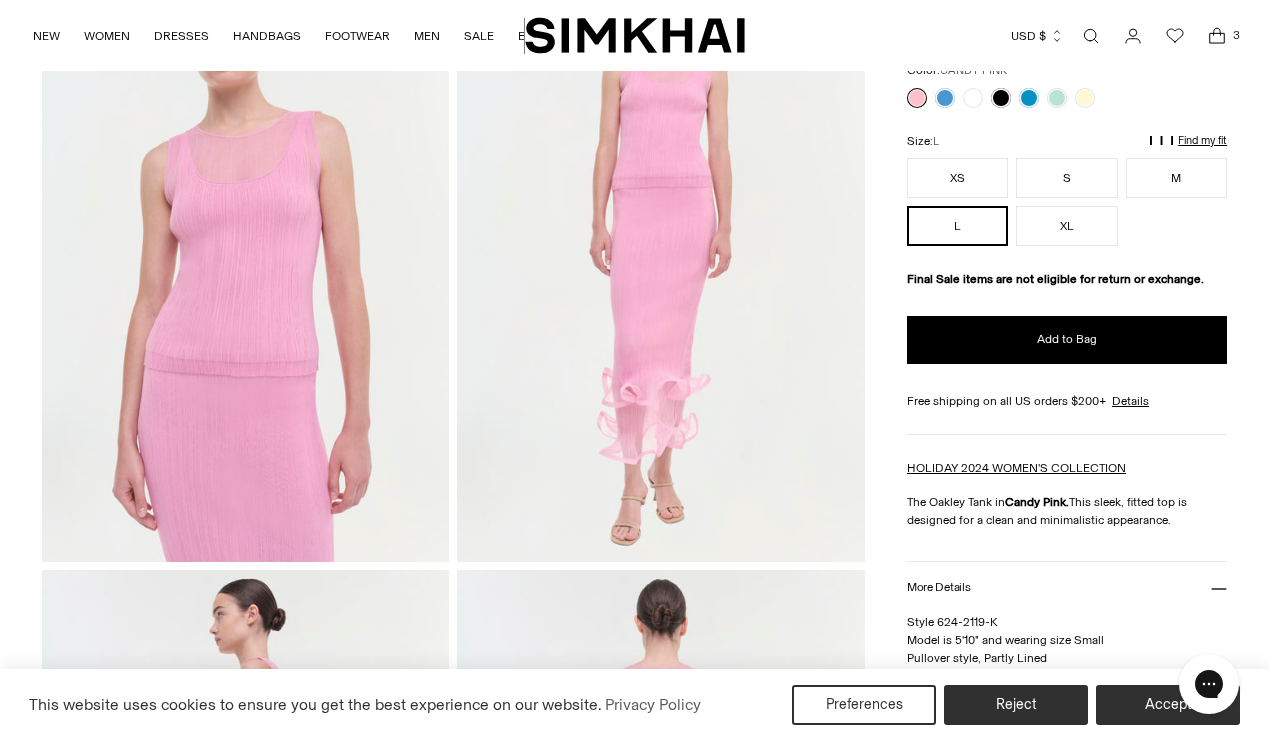 scroll, scrollTop: 21, scrollLeft: 0, axis: vertical 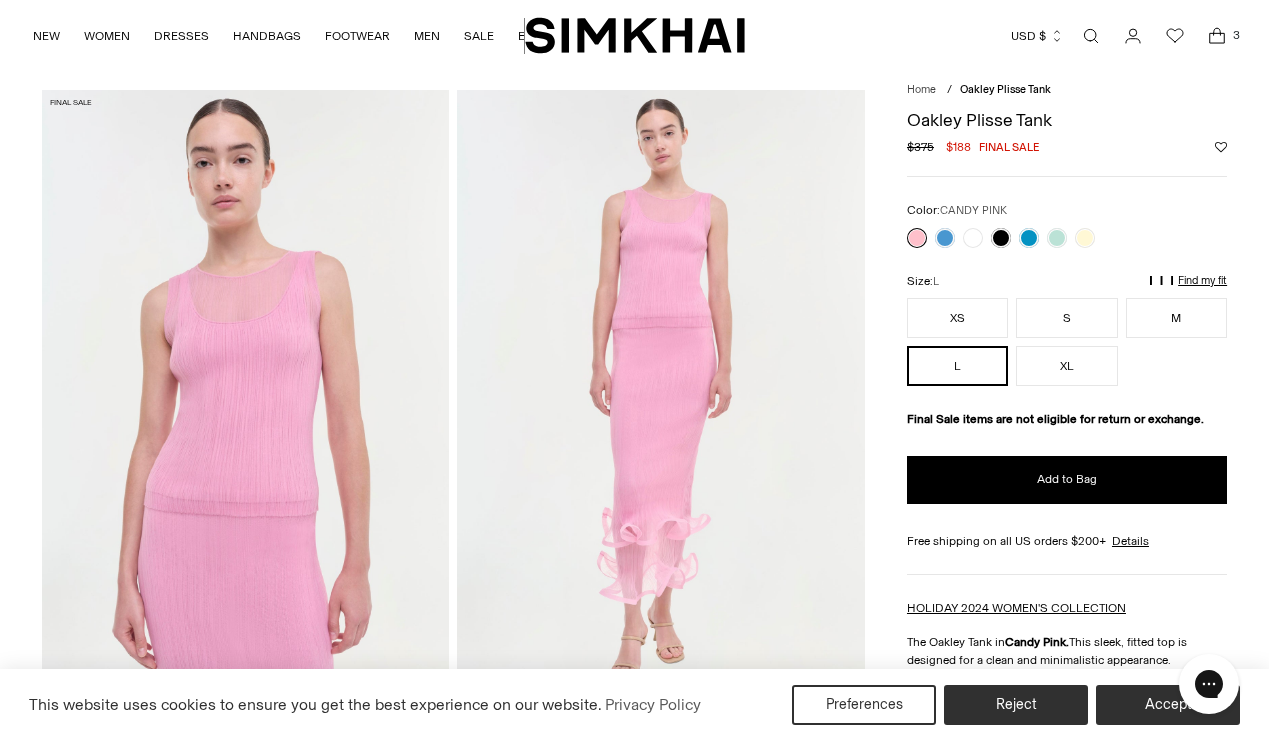 click 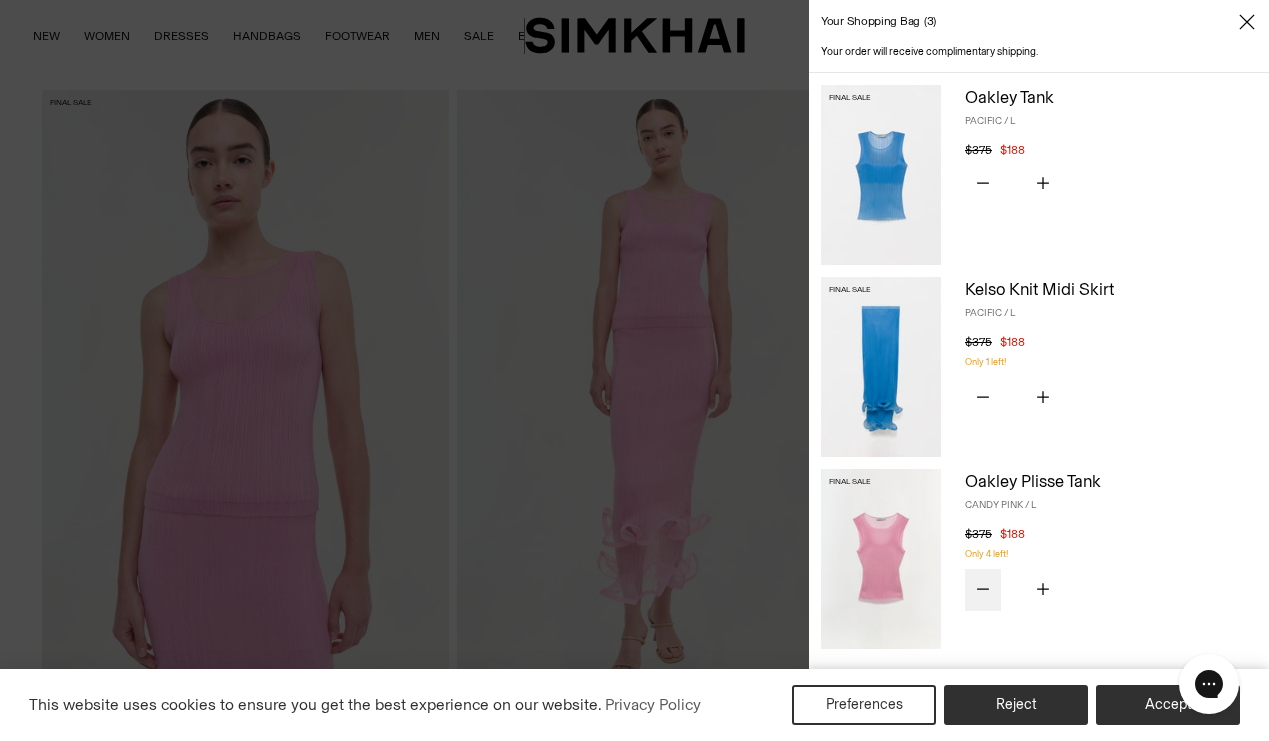 click 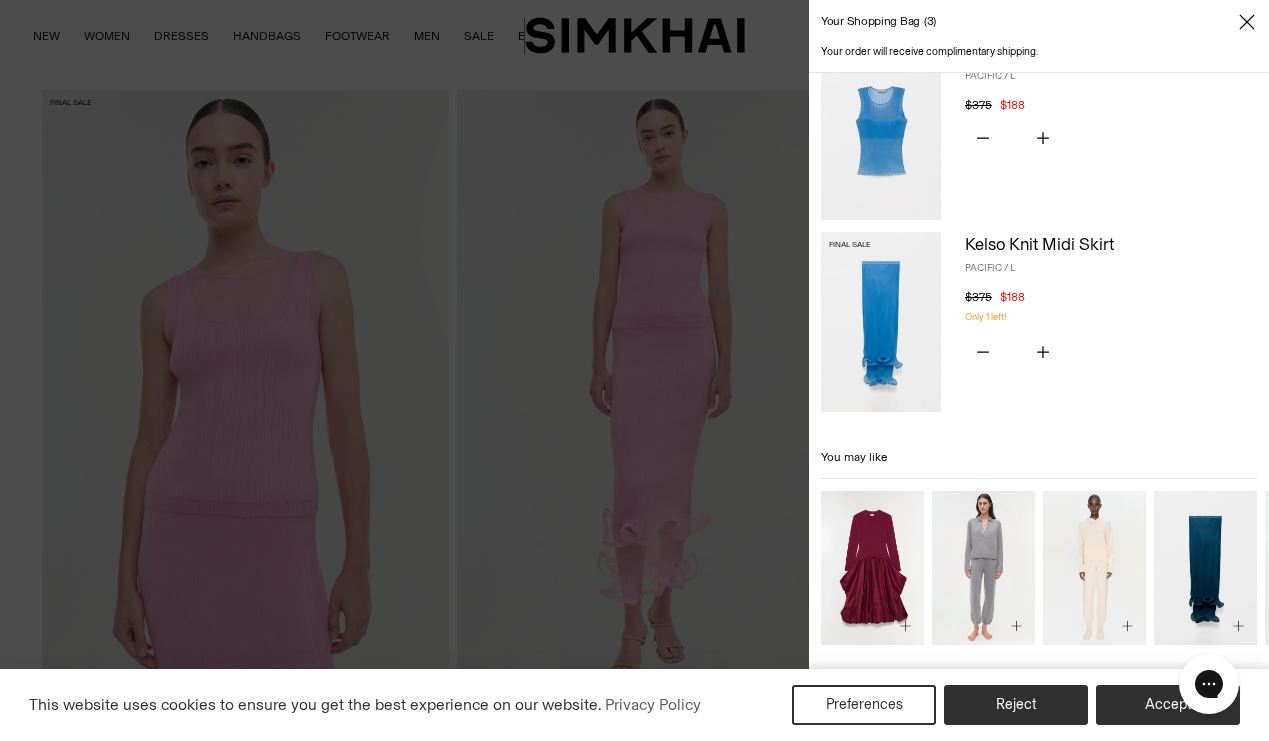 scroll, scrollTop: 43, scrollLeft: 0, axis: vertical 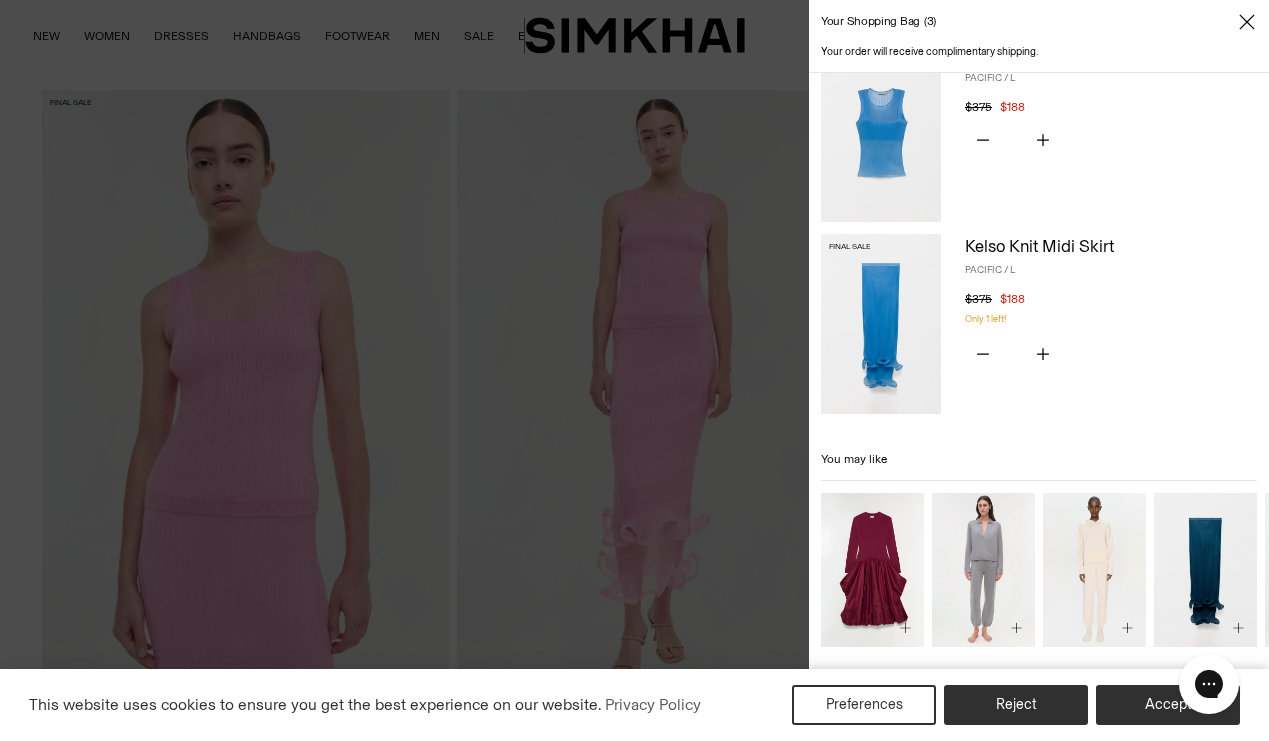 click 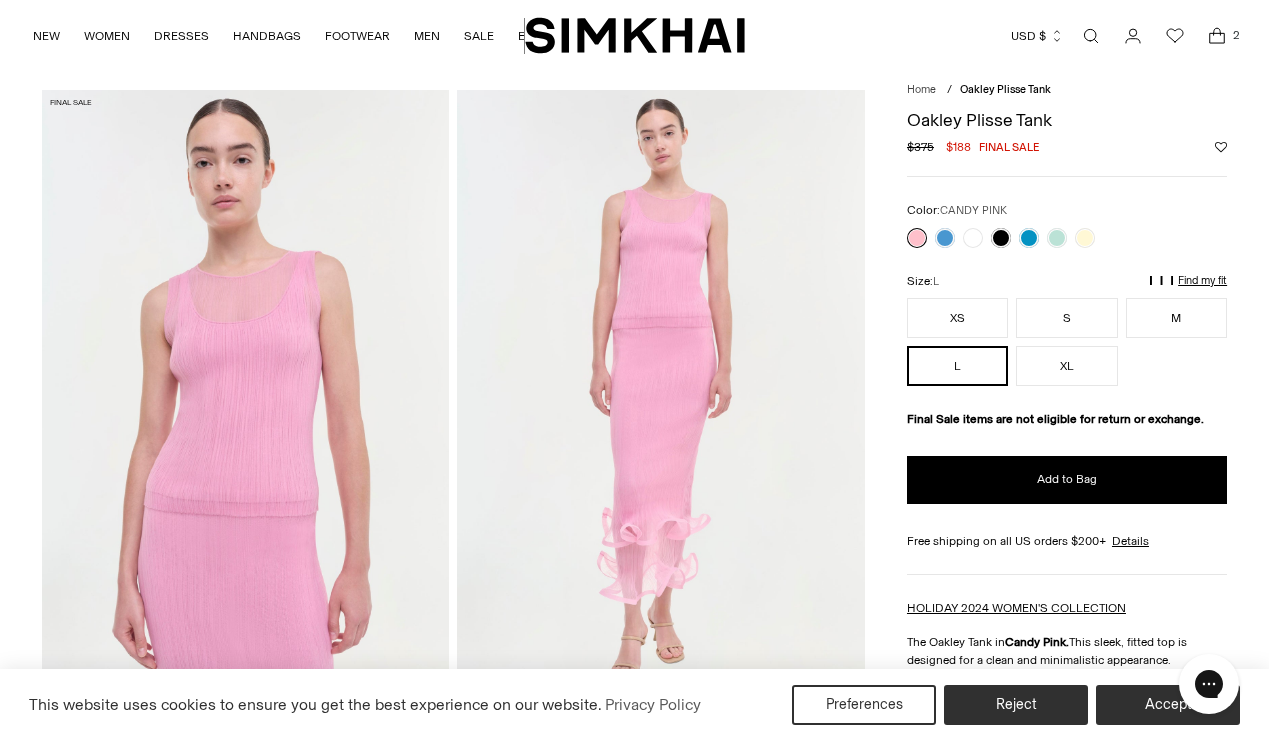 scroll, scrollTop: 16, scrollLeft: 0, axis: vertical 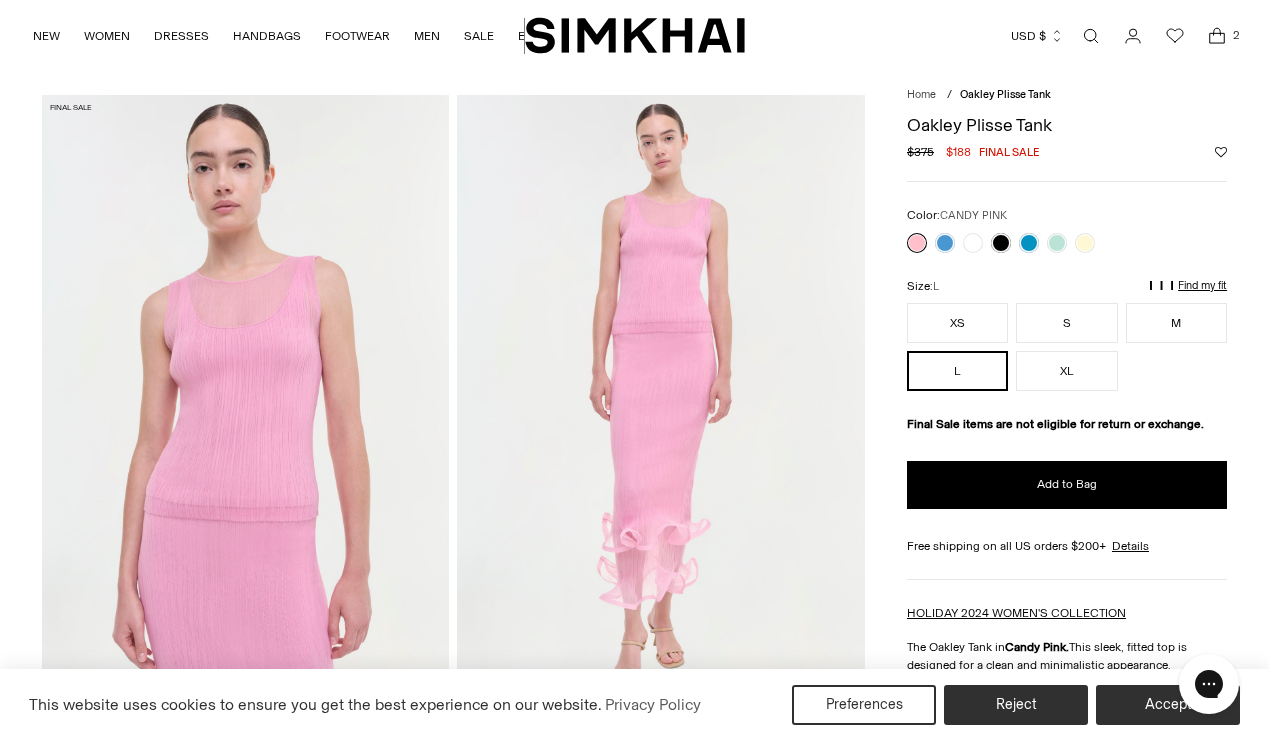 click on "2" at bounding box center (1236, 35) 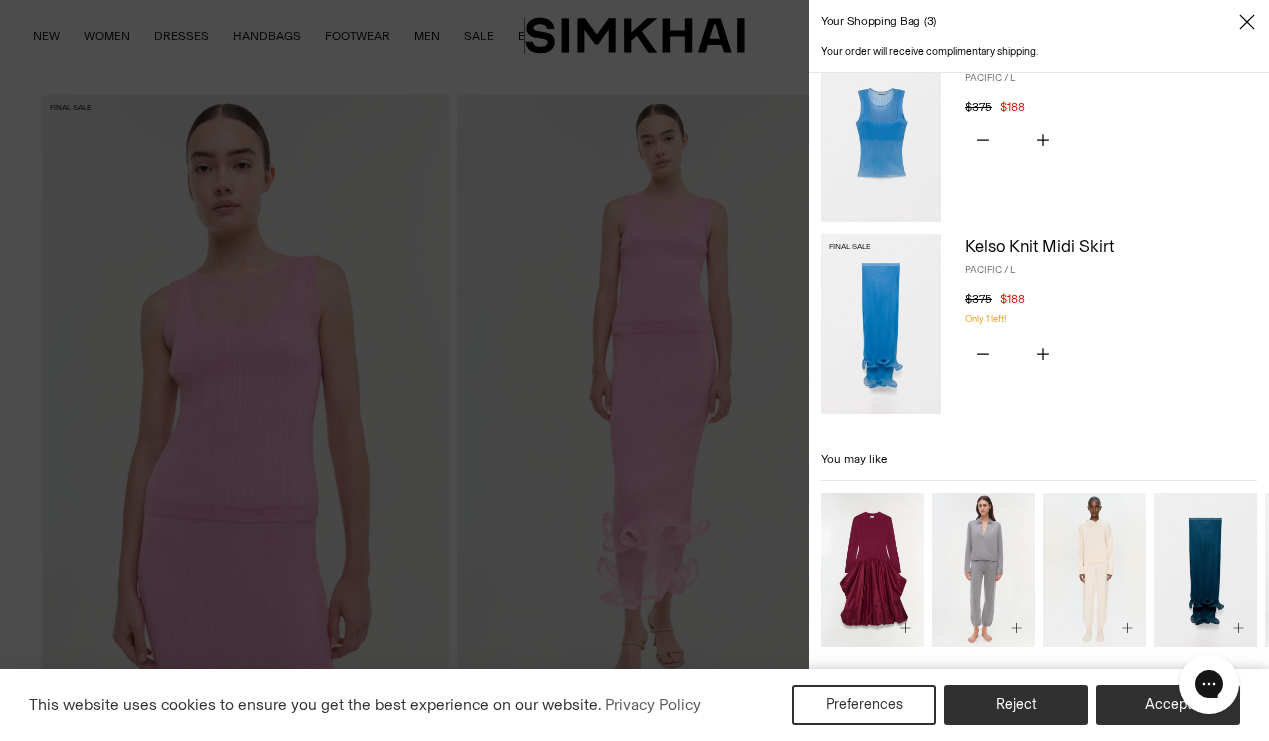 scroll, scrollTop: 0, scrollLeft: 0, axis: both 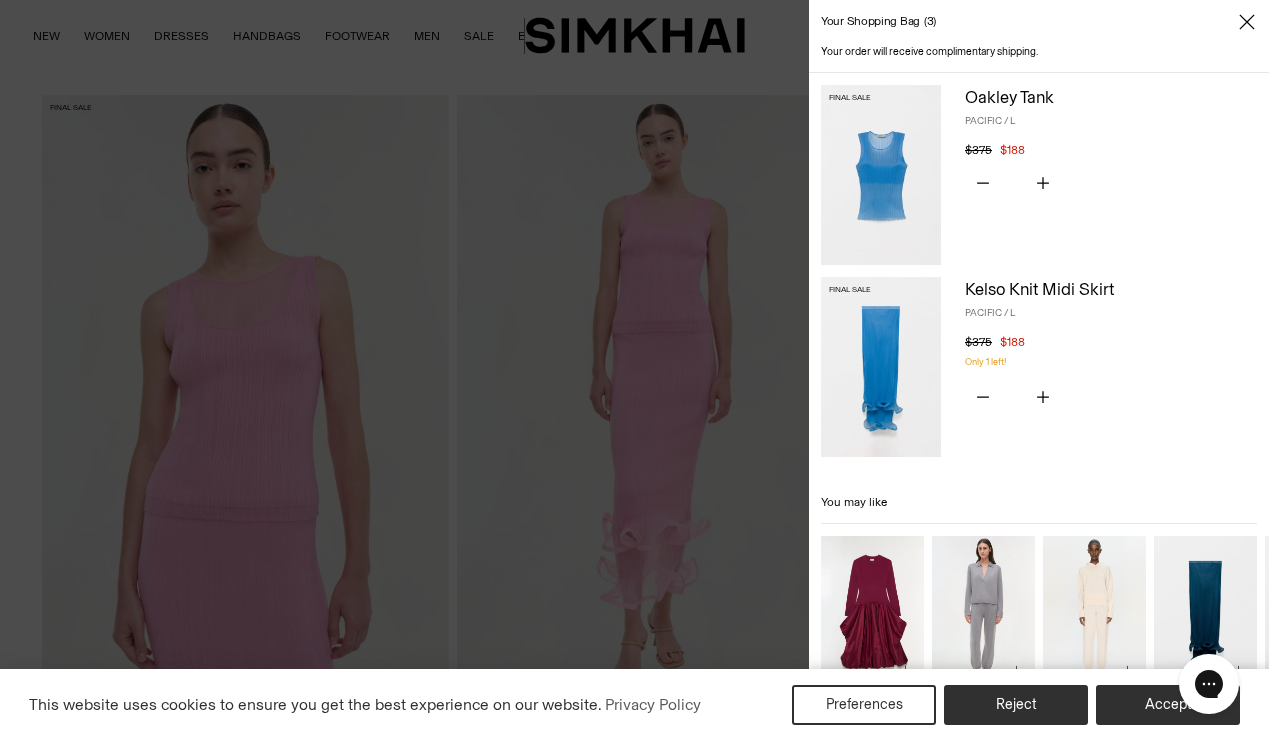 click at bounding box center (881, 175) 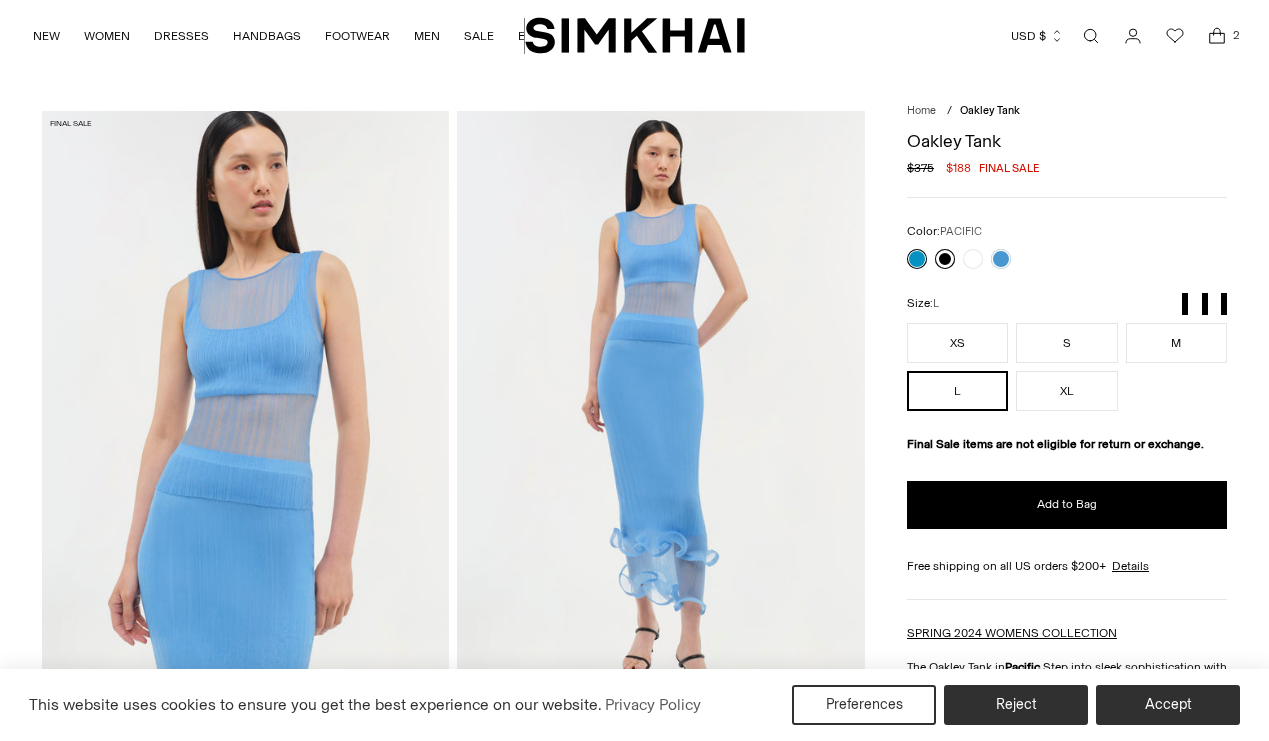 scroll, scrollTop: 0, scrollLeft: 0, axis: both 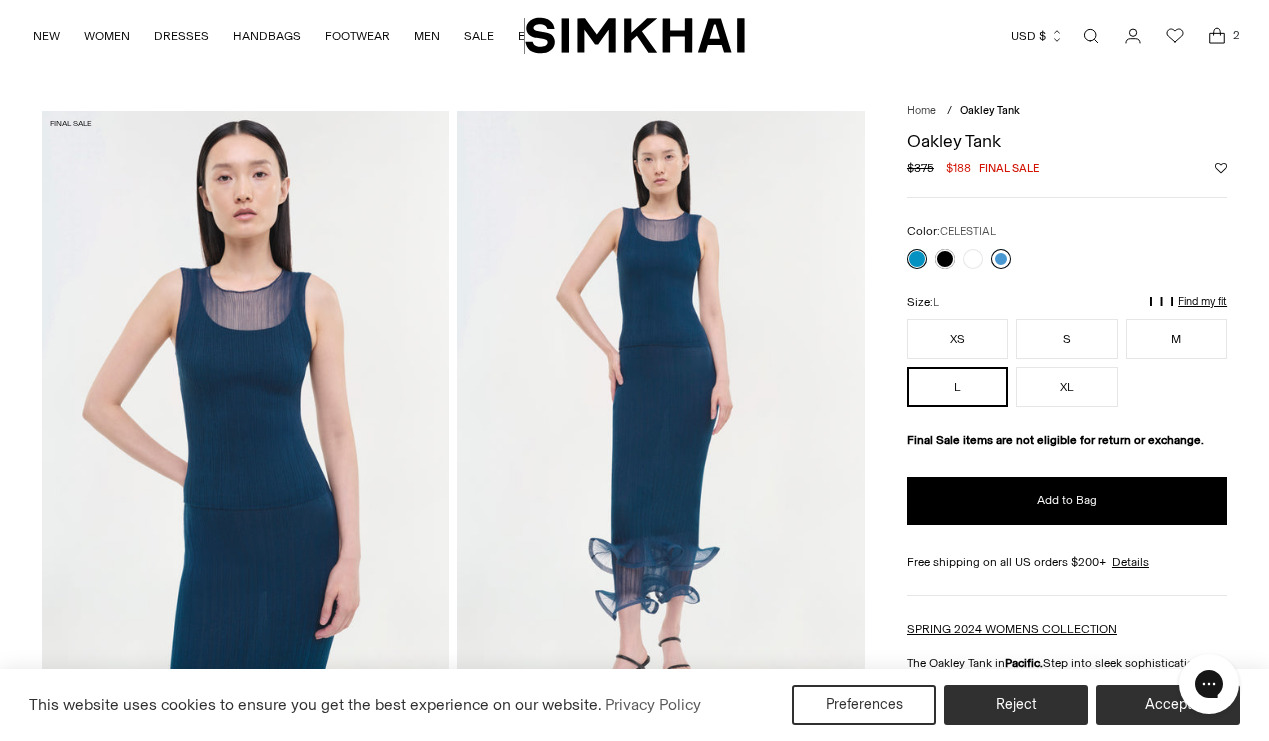 click at bounding box center [1001, 259] 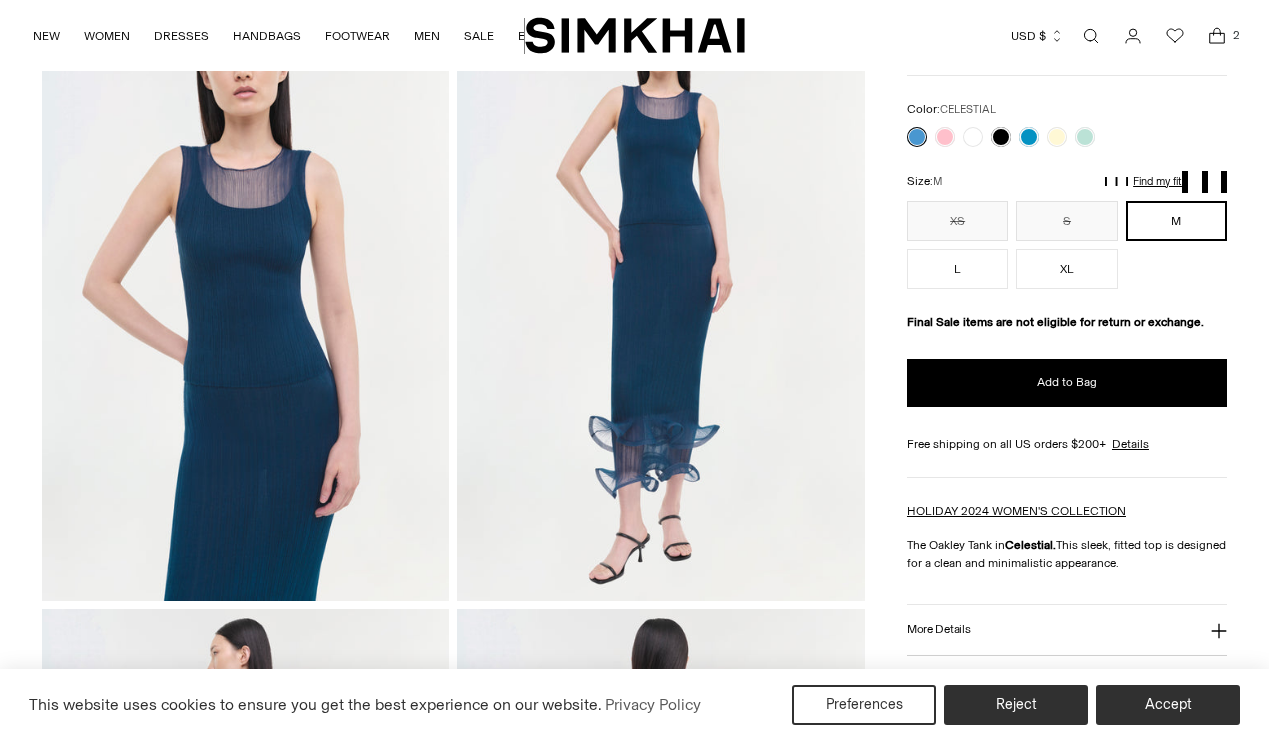 scroll, scrollTop: 126, scrollLeft: 0, axis: vertical 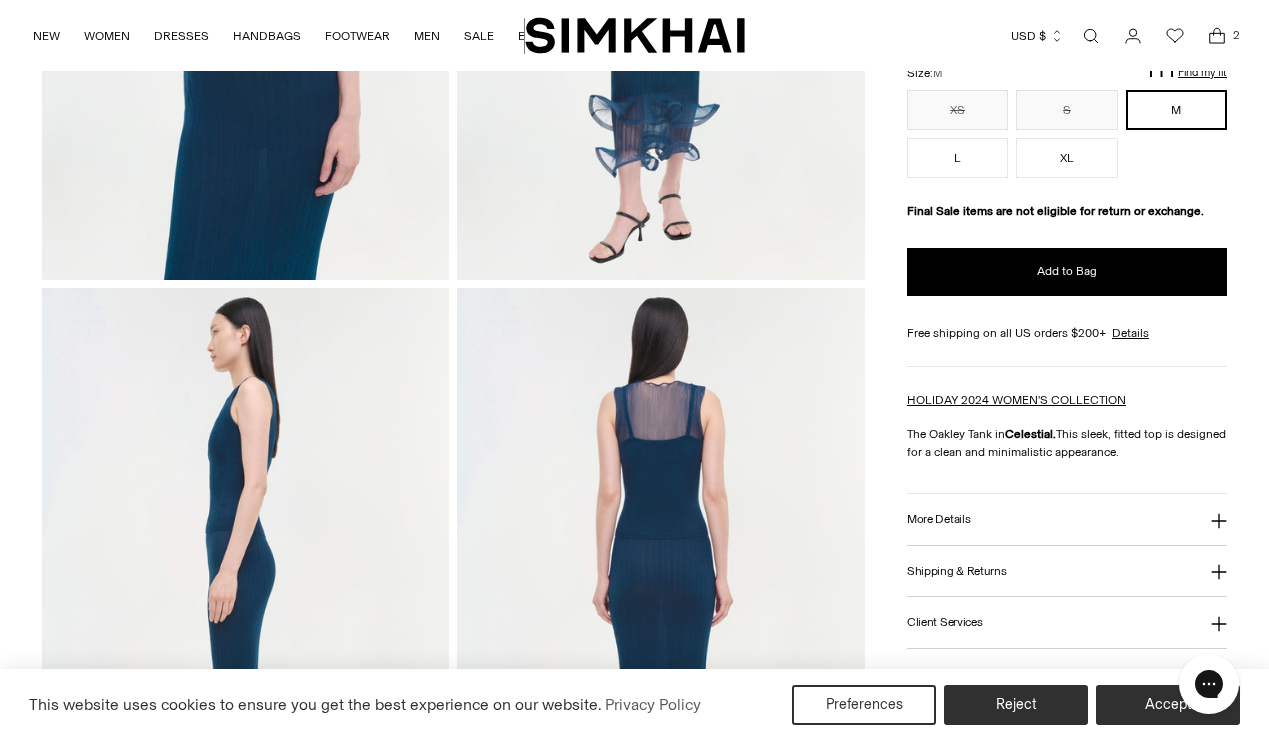 click on "More Details" at bounding box center [1067, 519] 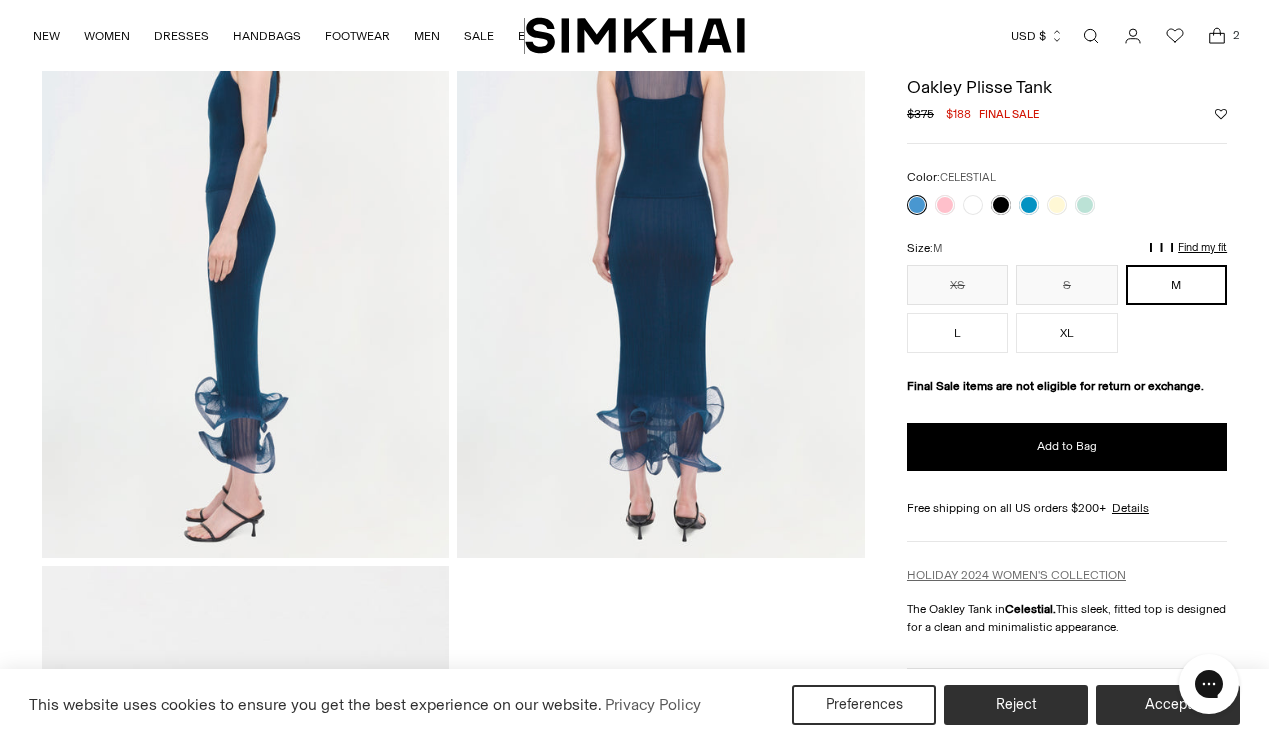 scroll, scrollTop: 0, scrollLeft: 0, axis: both 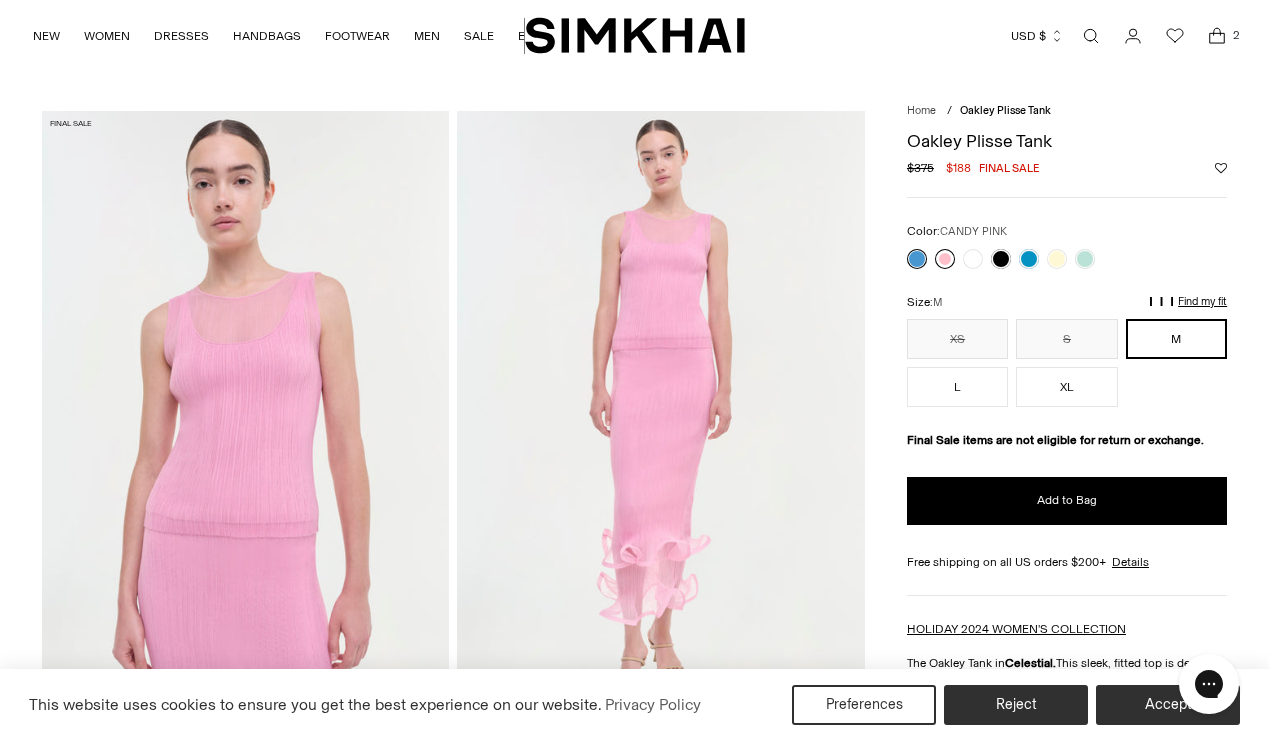 click at bounding box center (945, 259) 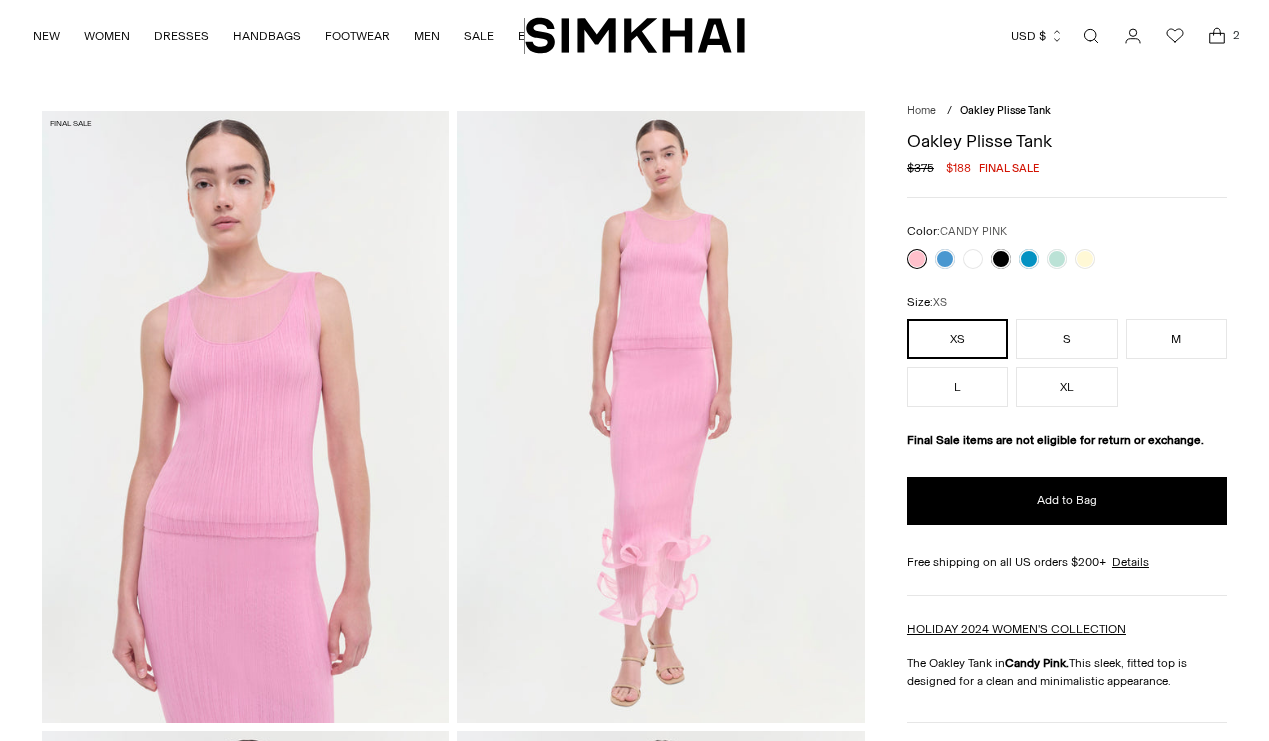 scroll, scrollTop: 0, scrollLeft: 0, axis: both 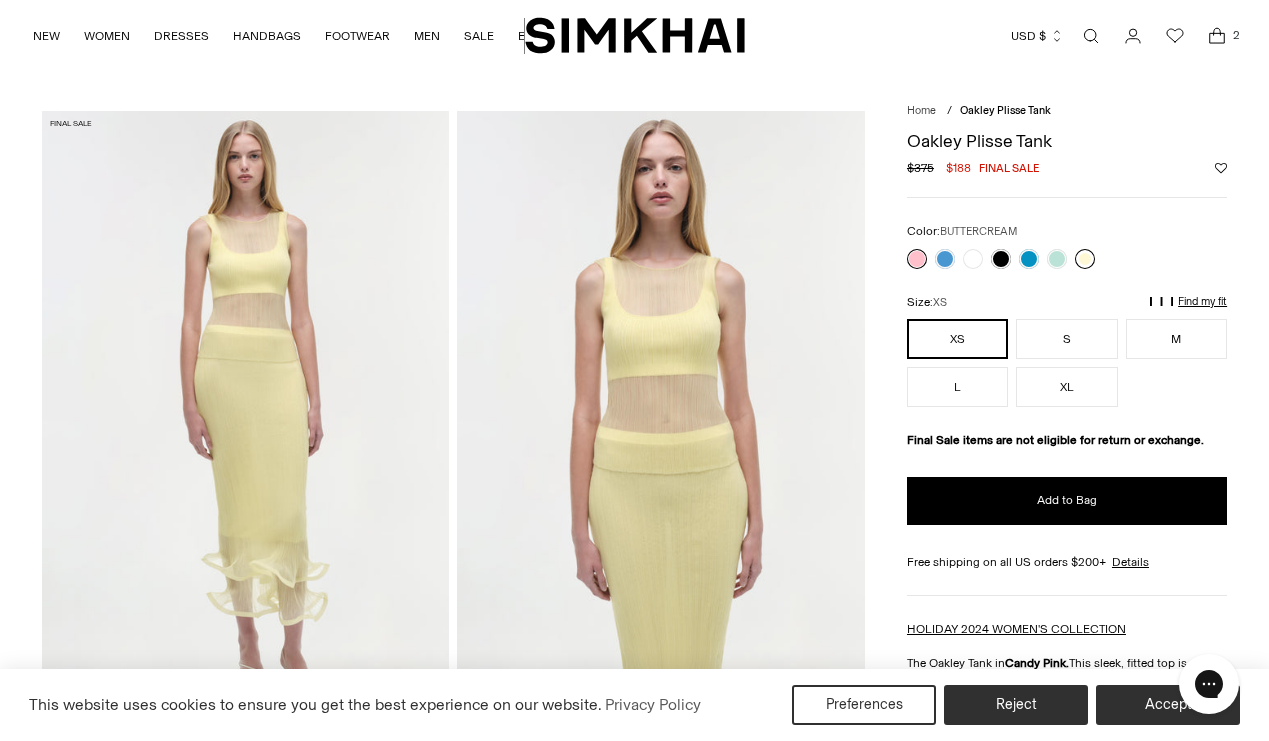 click at bounding box center [1085, 259] 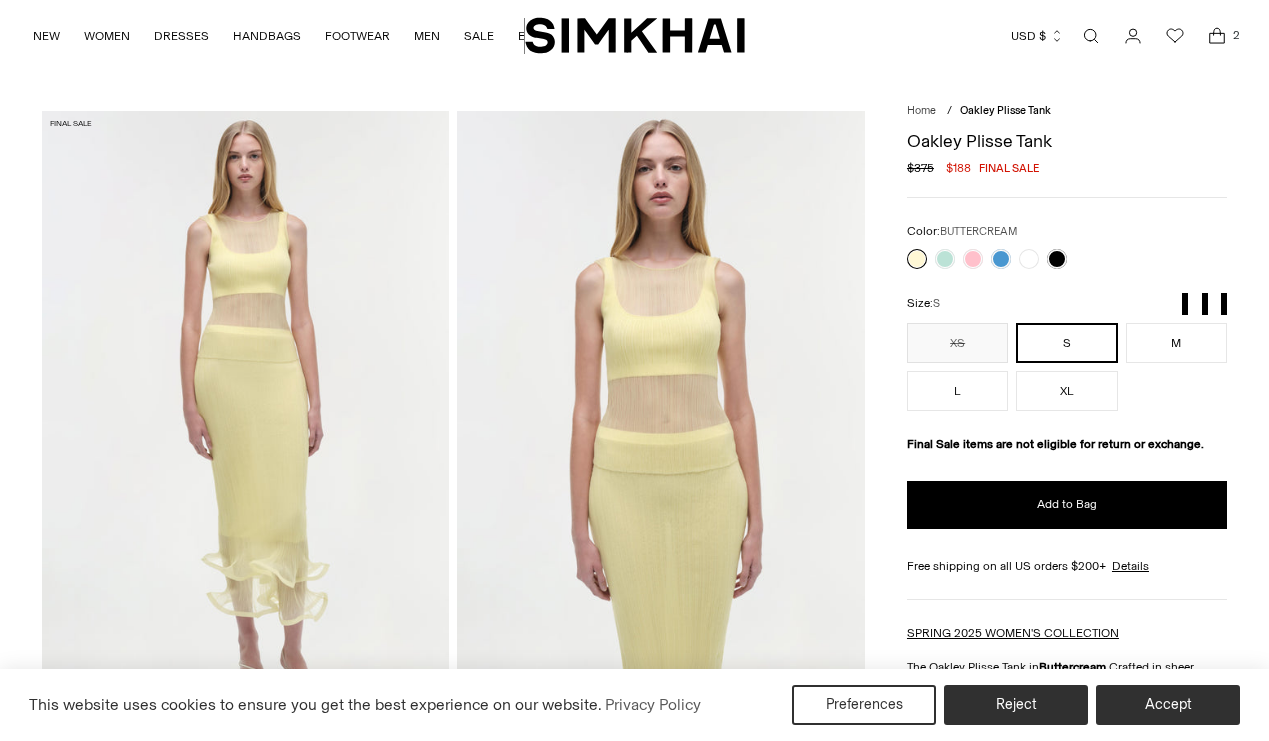 scroll, scrollTop: 0, scrollLeft: 0, axis: both 